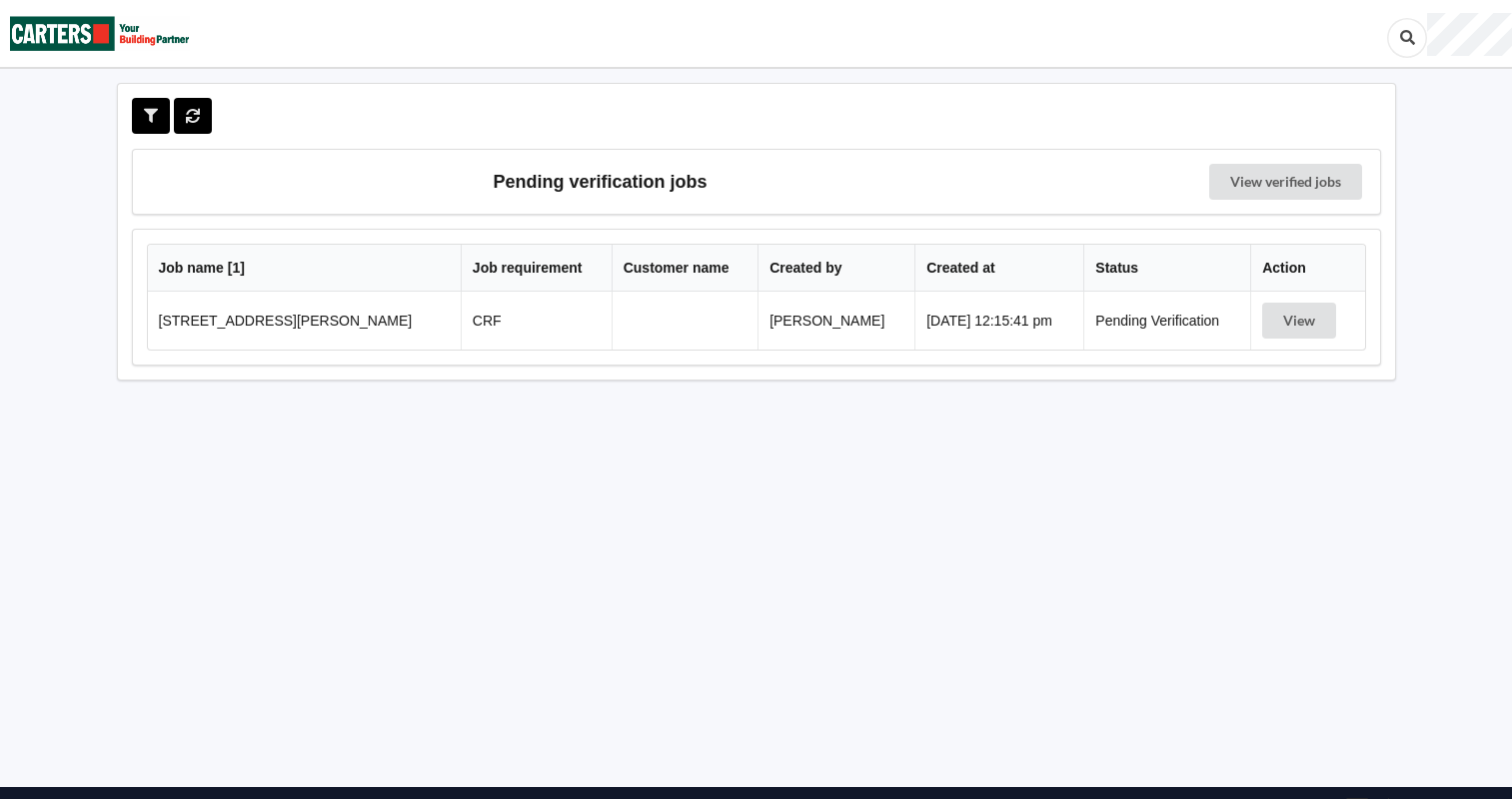 scroll, scrollTop: 0, scrollLeft: 0, axis: both 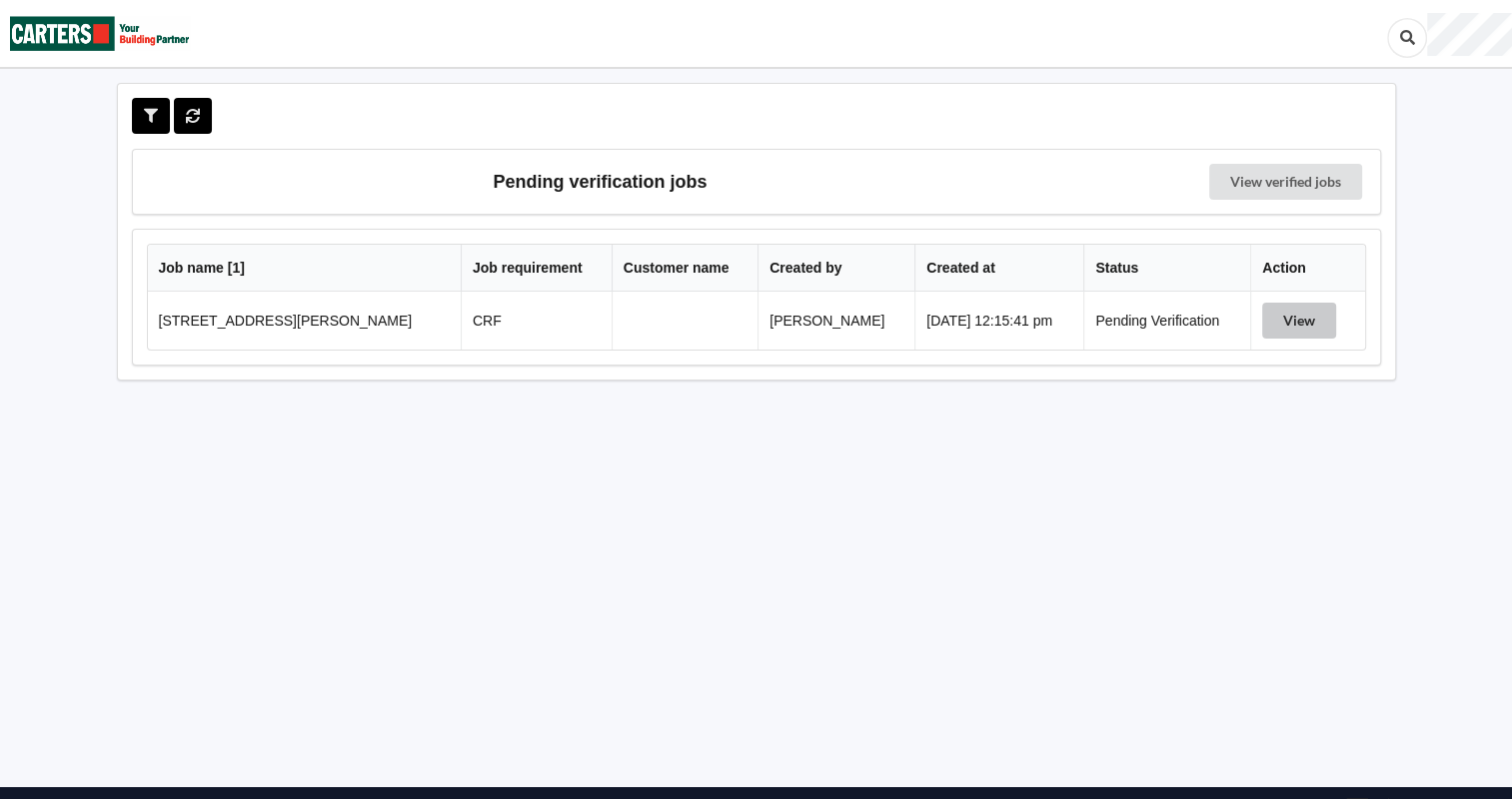 click on "View" at bounding box center [1299, 321] 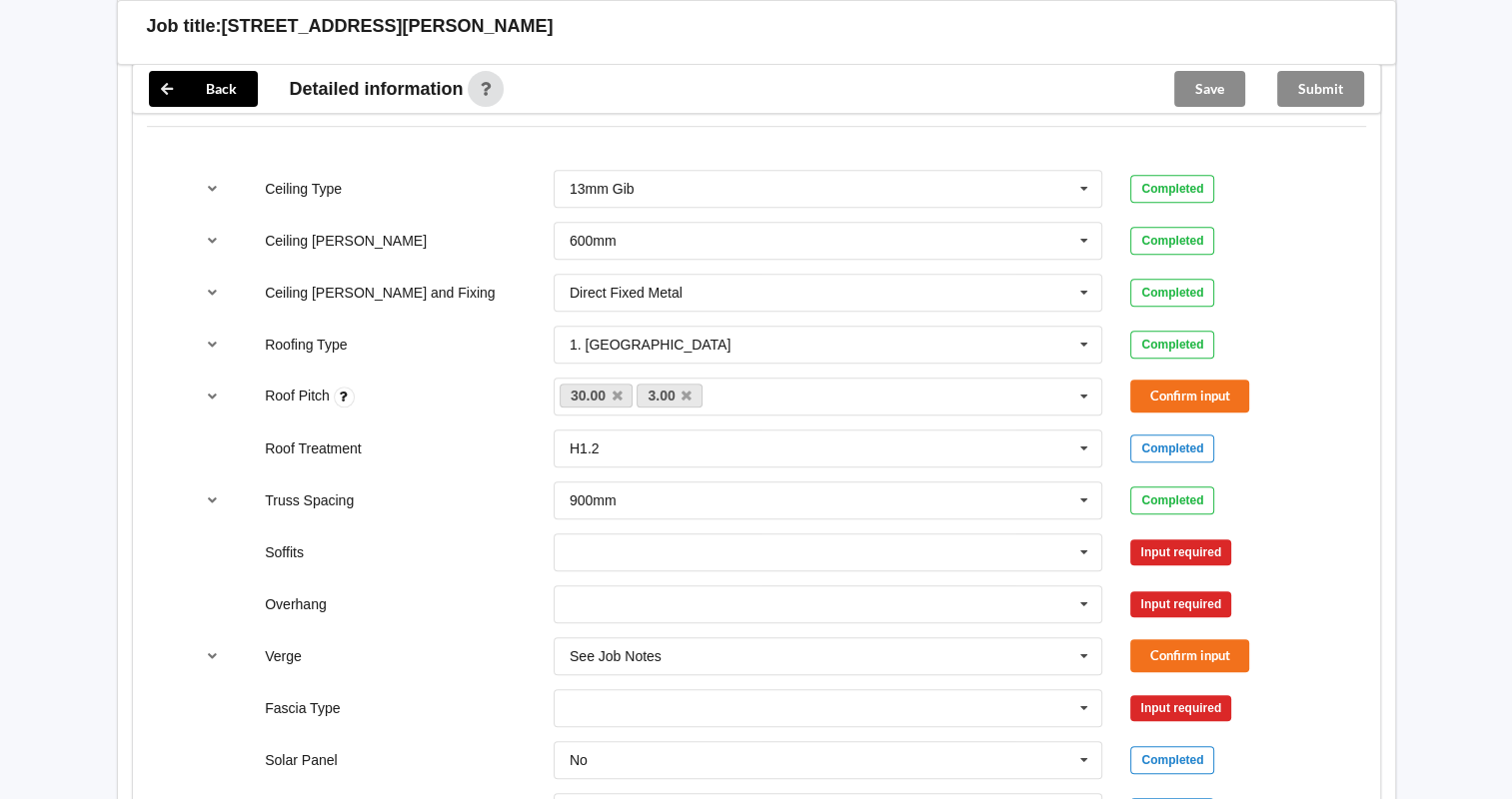 scroll, scrollTop: 1685, scrollLeft: 0, axis: vertical 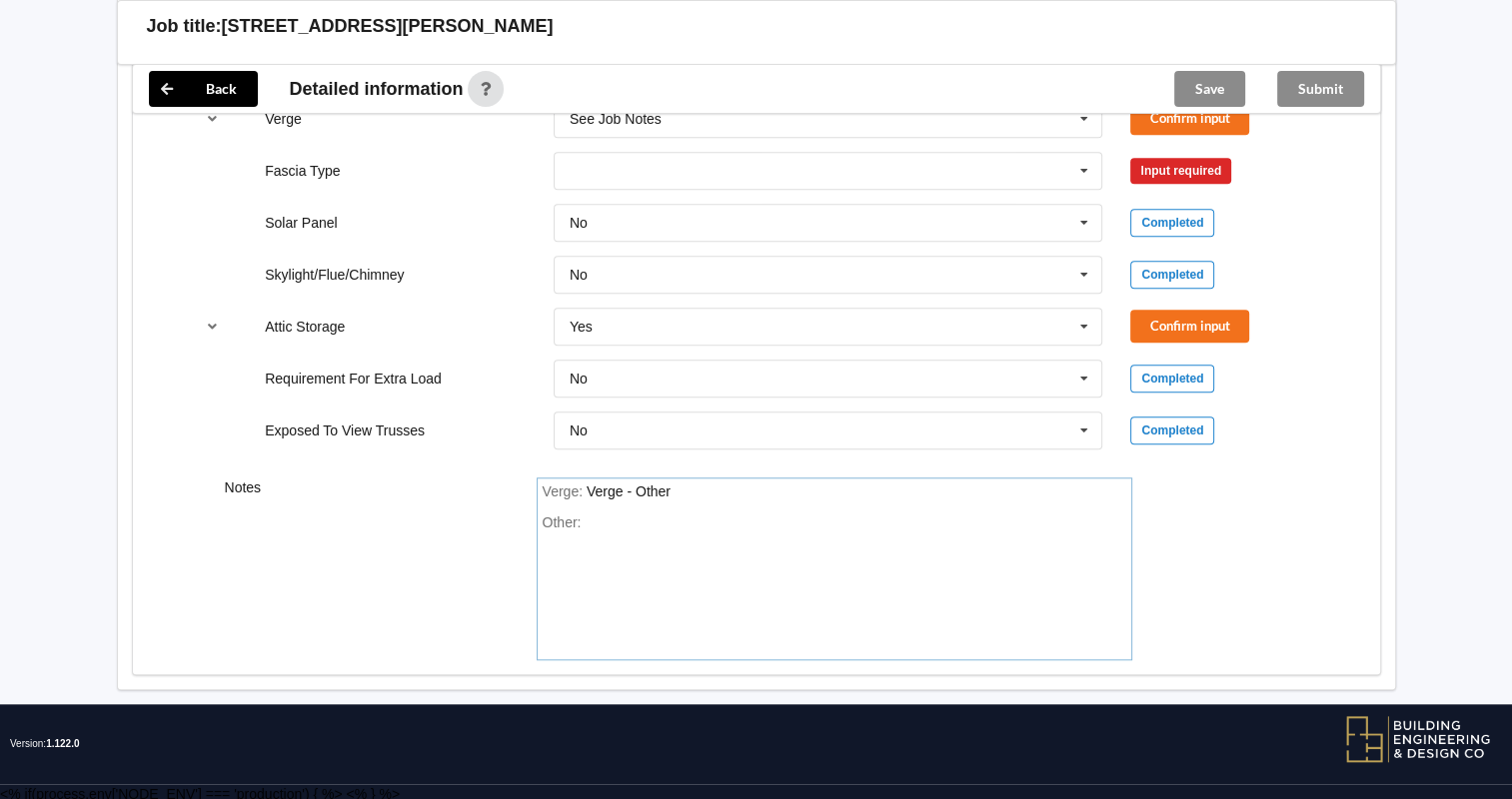 click on "Other:" at bounding box center (834, 584) 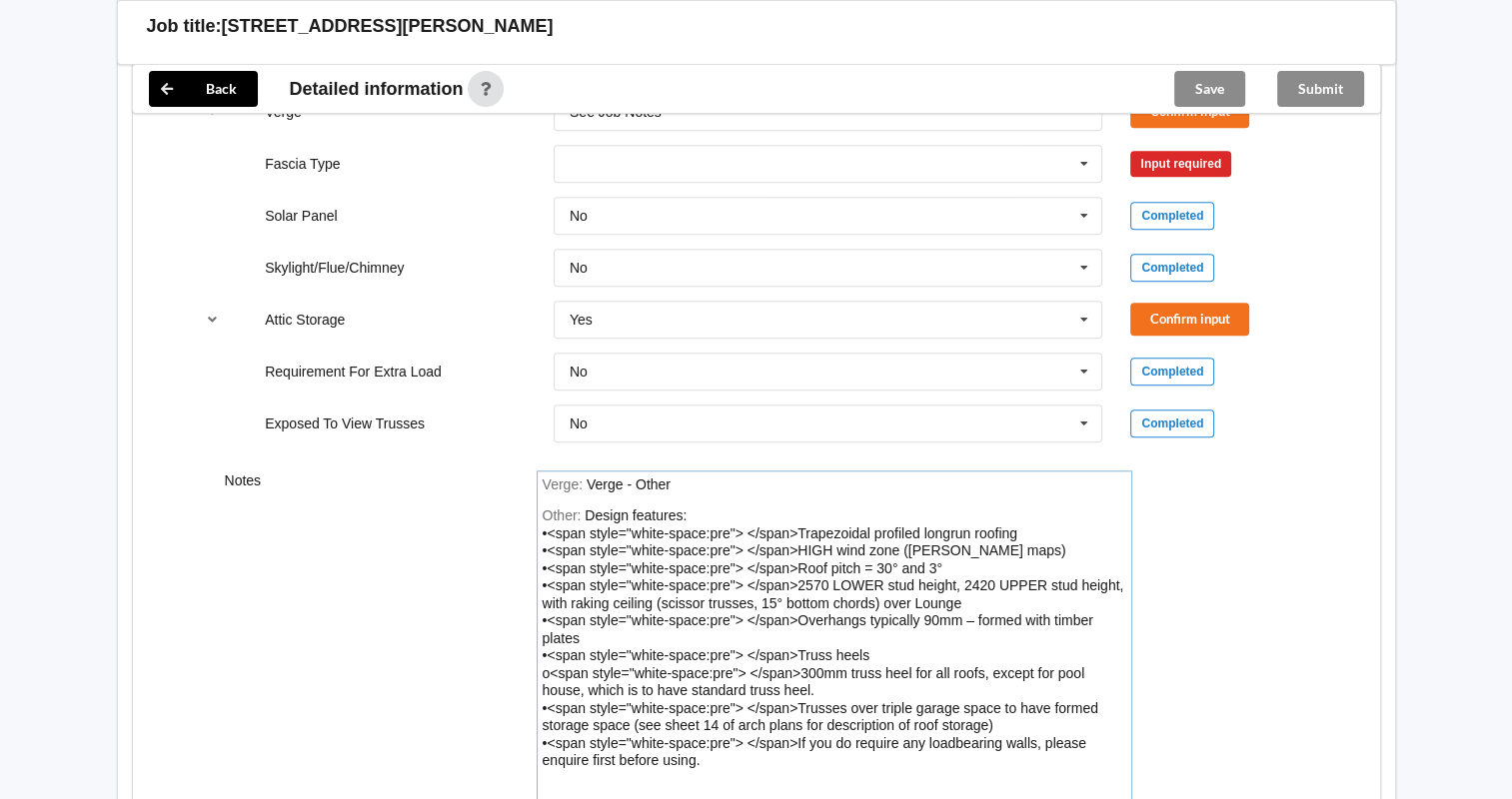 click on "Design features: •<span style="white-space:pre">	</span>Trapezoidal profiled longrun roofing •<span style="white-space:pre">	</span>HIGH wind zone ([PERSON_NAME] maps) •<span style="white-space:pre">	</span>Roof pitch = 30° and 3° •<span style="white-space:pre">	</span>2570 LOWER stud height, 2420 UPPER stud height, with raking ceiling (scissor trusses, 15° bottom chords) over Lounge •<span style="white-space:pre">	</span>Overhangs typically 90mm – formed with timber plates •<span style="white-space:pre">	</span>Truss heels o<span style="white-space:pre">	</span>300mm truss heel for all roofs, except for pool house, which is to have standard truss heel. •<span style="white-space:pre">	</span>Trusses over triple garage space to have formed storage space (see sheet 14 of arch plans for description of roof storage) •<span style="white-space:pre">	</span>If you do require any loadbearing walls, please enquire first before using." at bounding box center (833, 637) 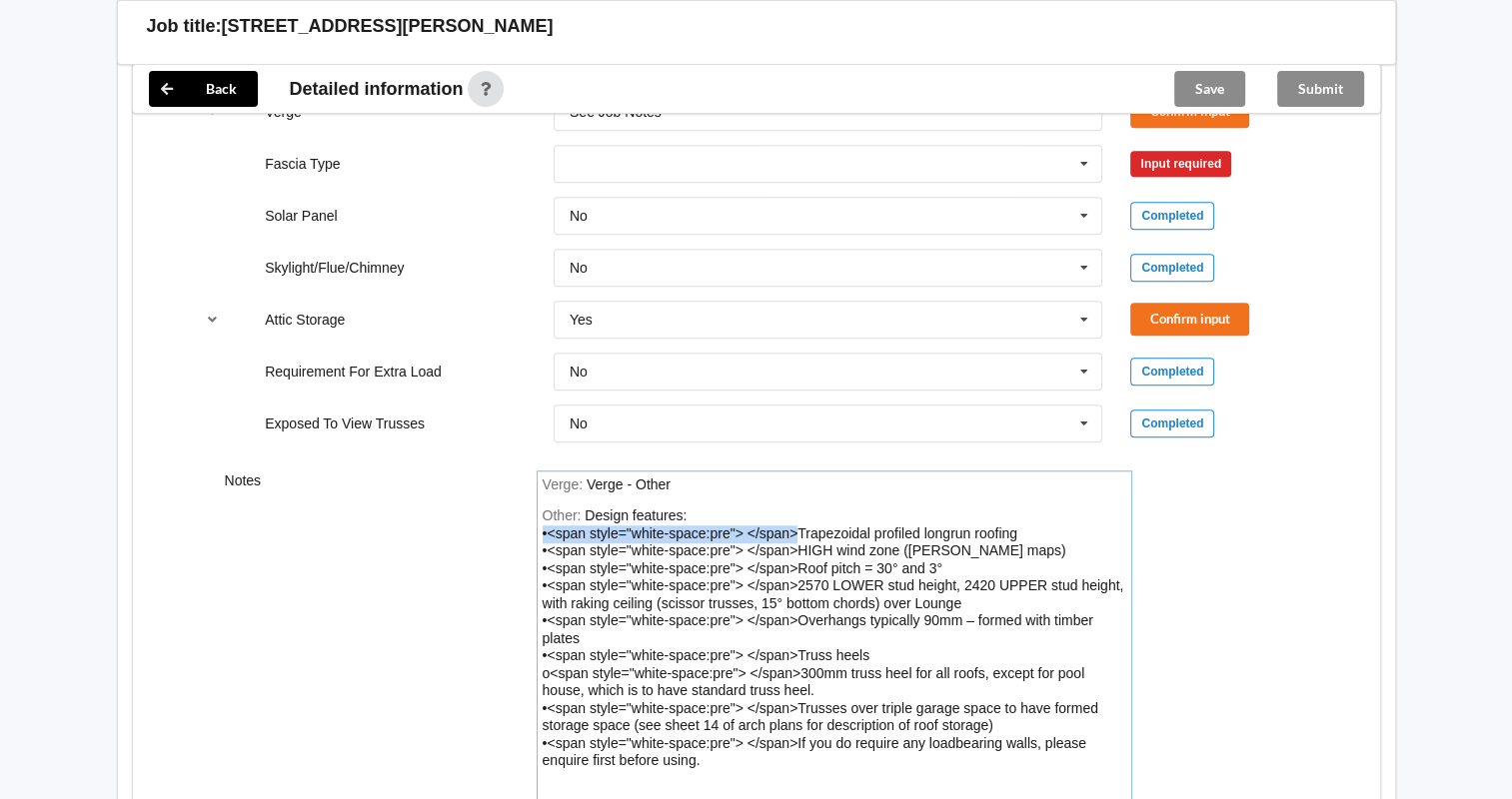 drag, startPoint x: 800, startPoint y: 524, endPoint x: 538, endPoint y: 529, distance: 262.04771 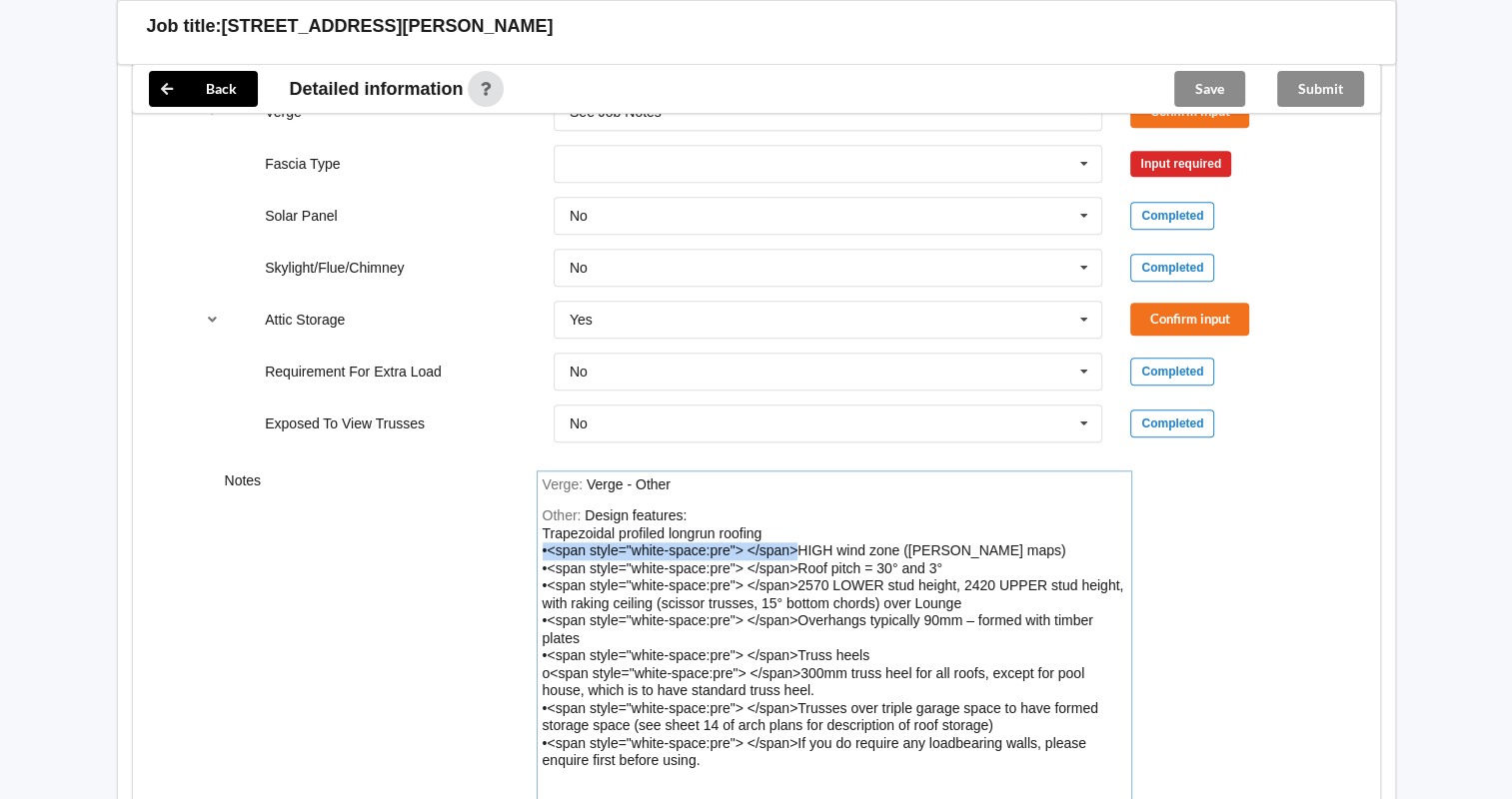 drag, startPoint x: 795, startPoint y: 544, endPoint x: 540, endPoint y: 543, distance: 255.00196 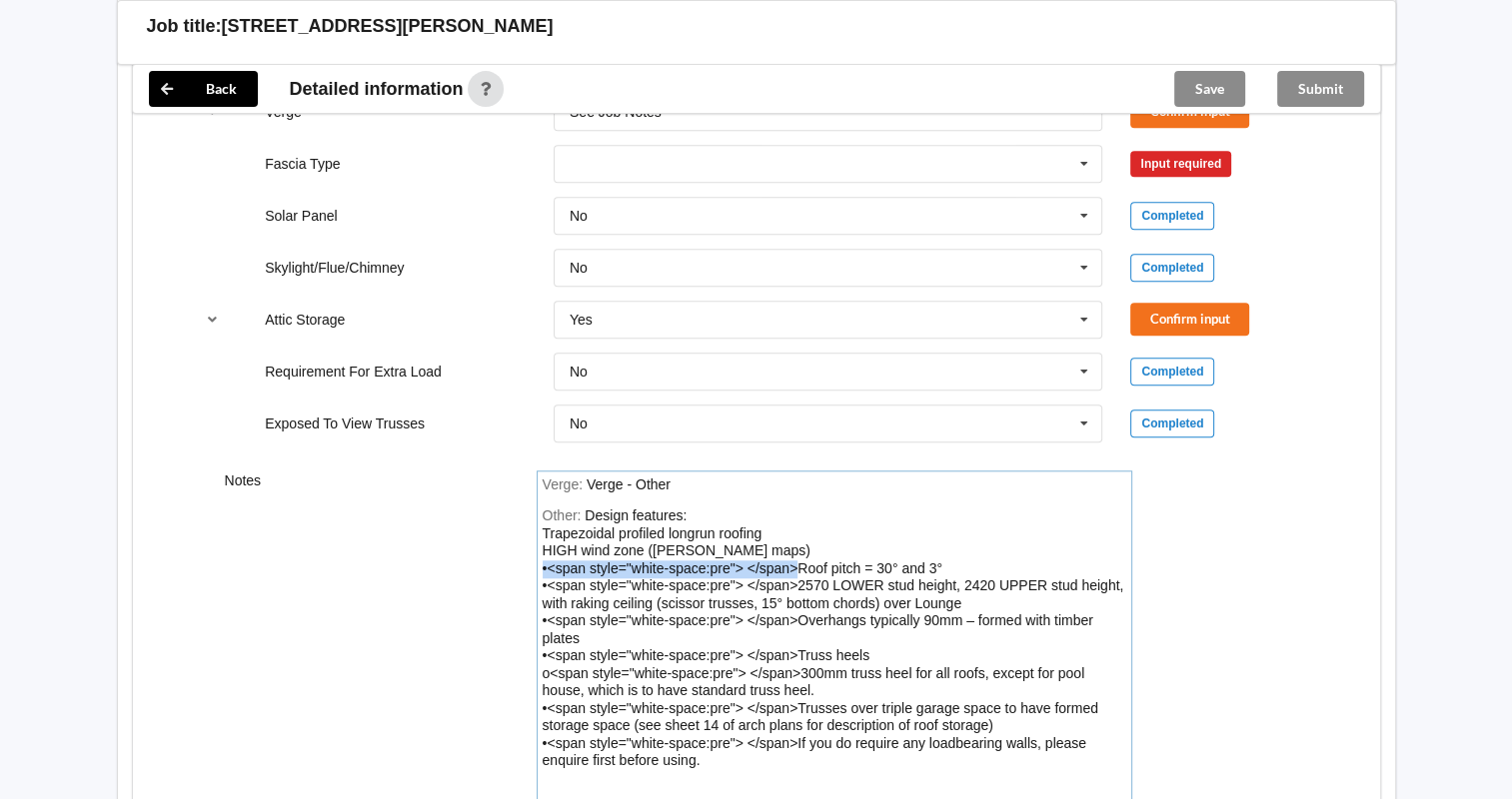 drag, startPoint x: 795, startPoint y: 559, endPoint x: 533, endPoint y: 556, distance: 262.01718 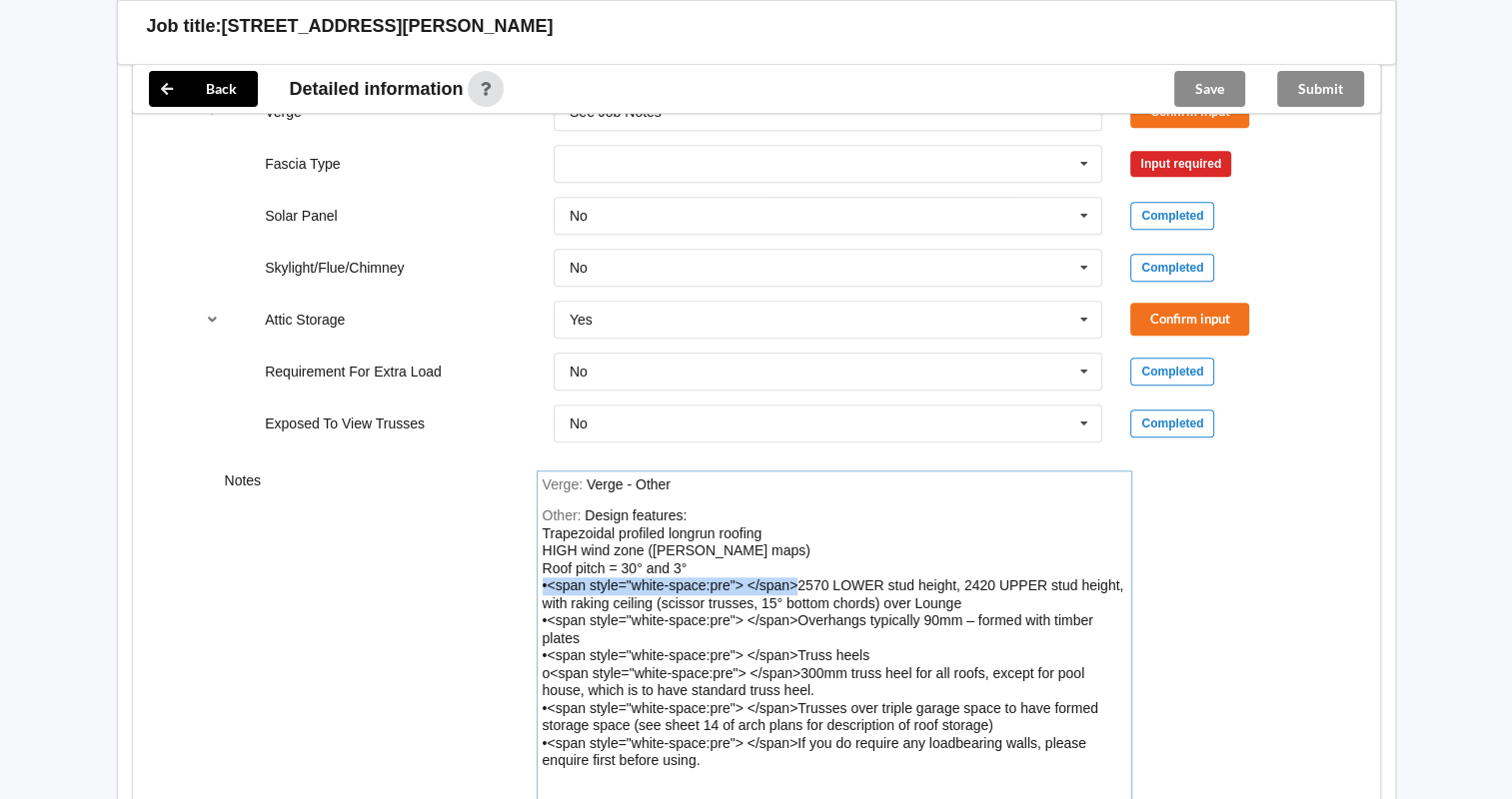drag, startPoint x: 795, startPoint y: 581, endPoint x: 538, endPoint y: 574, distance: 257.09531 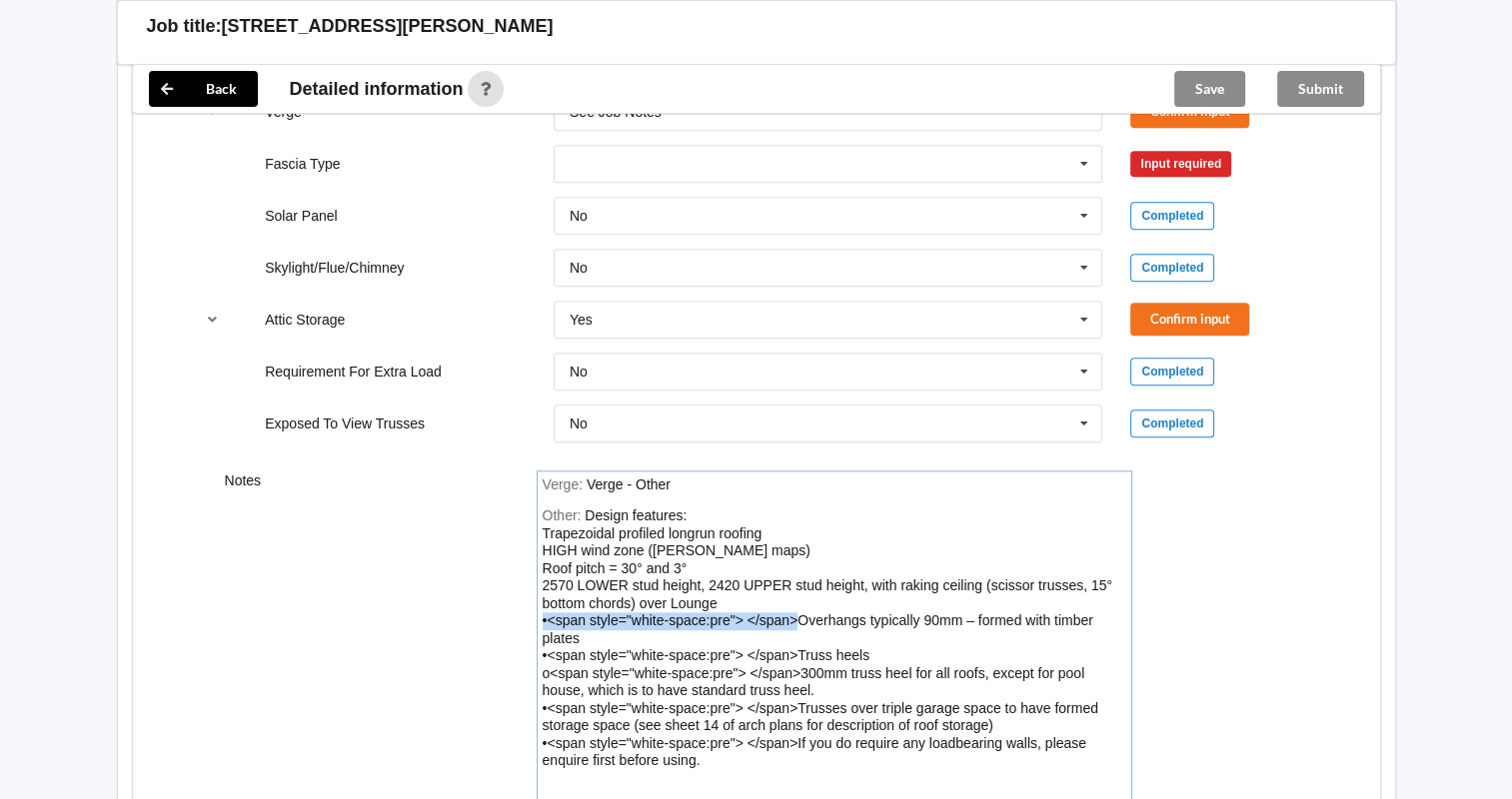 drag, startPoint x: 796, startPoint y: 617, endPoint x: 504, endPoint y: 615, distance: 292.00685 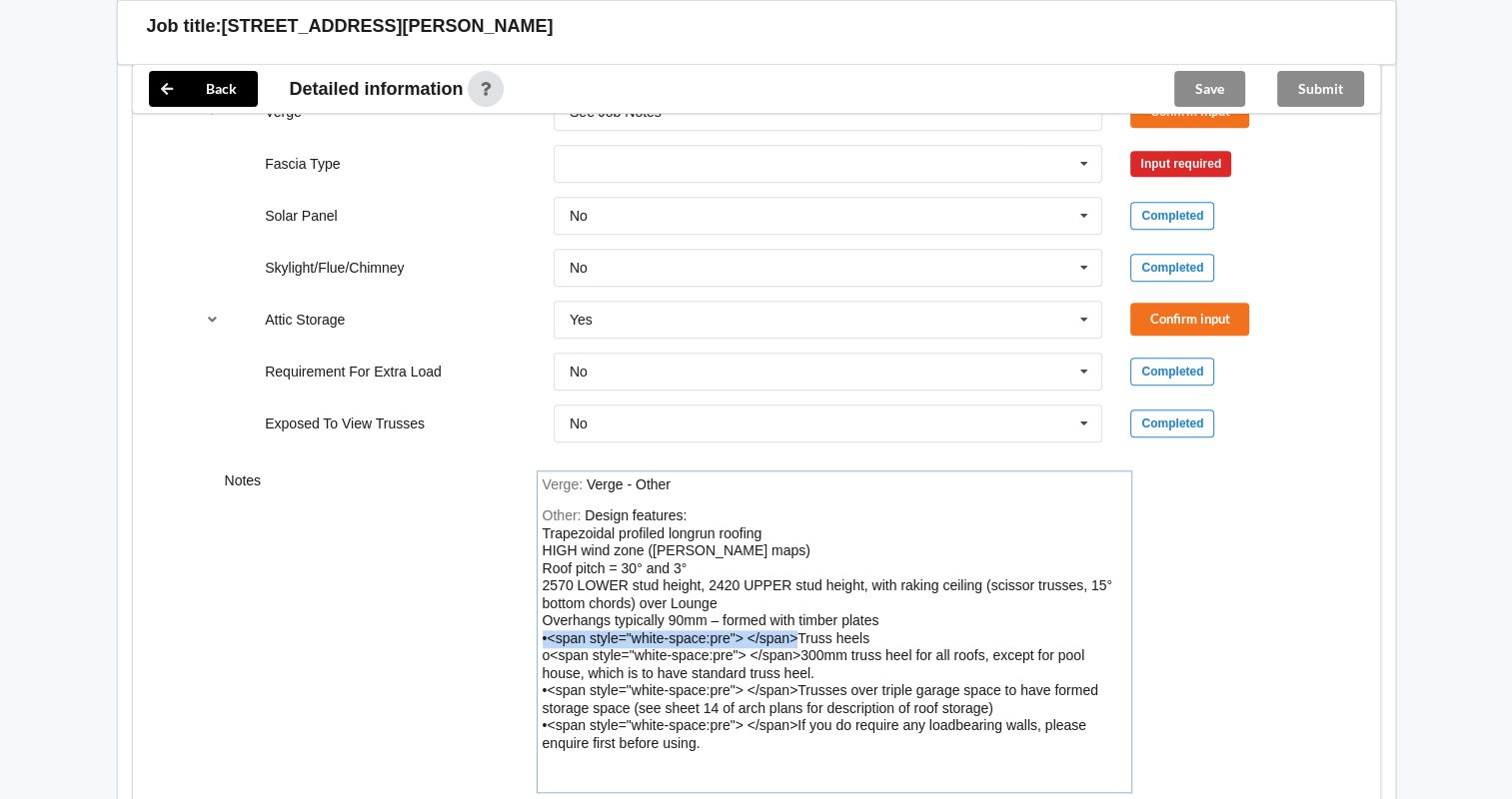 drag, startPoint x: 798, startPoint y: 633, endPoint x: 536, endPoint y: 635, distance: 262.0076 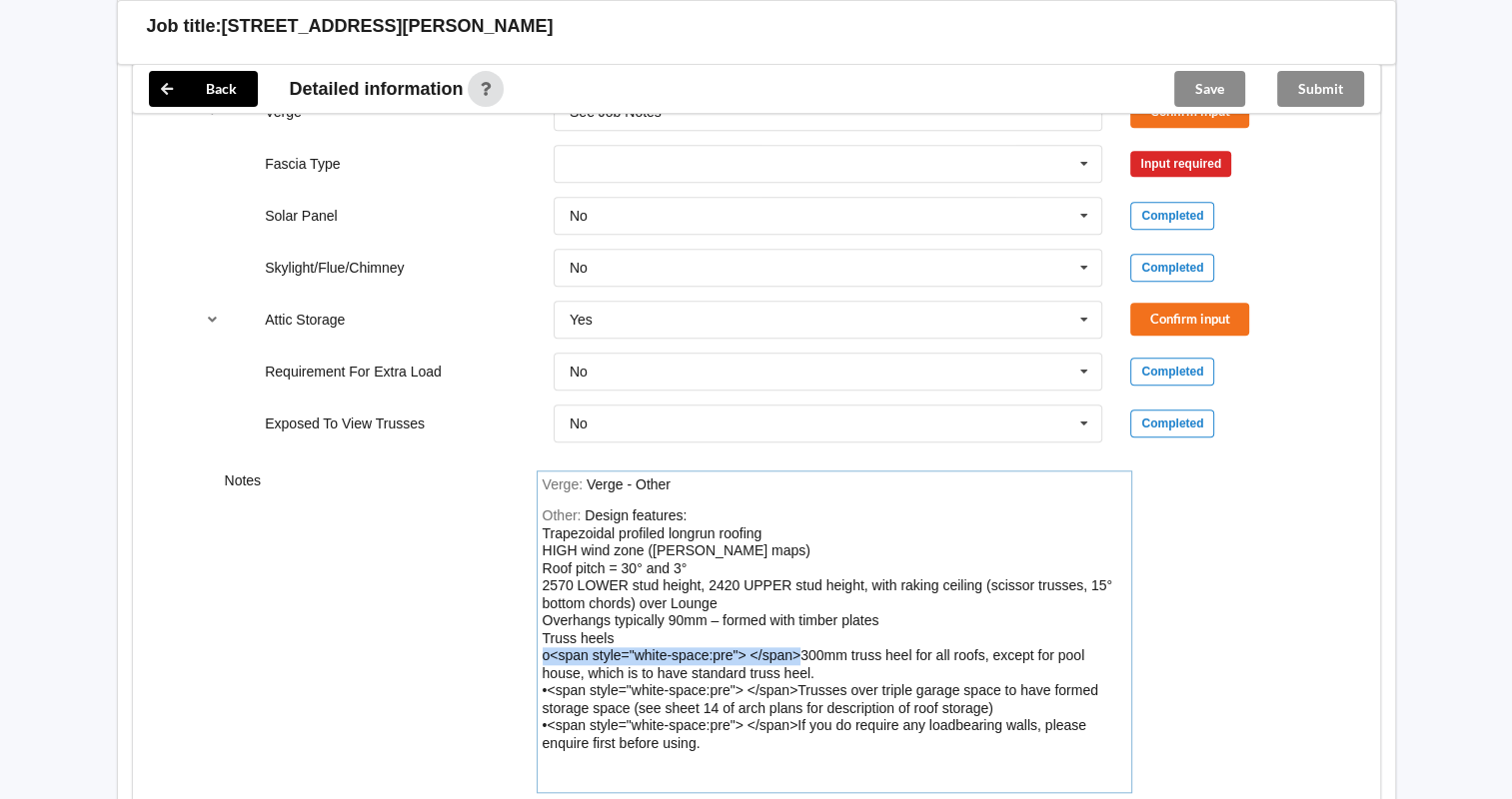 drag, startPoint x: 800, startPoint y: 651, endPoint x: 536, endPoint y: 658, distance: 264.09279 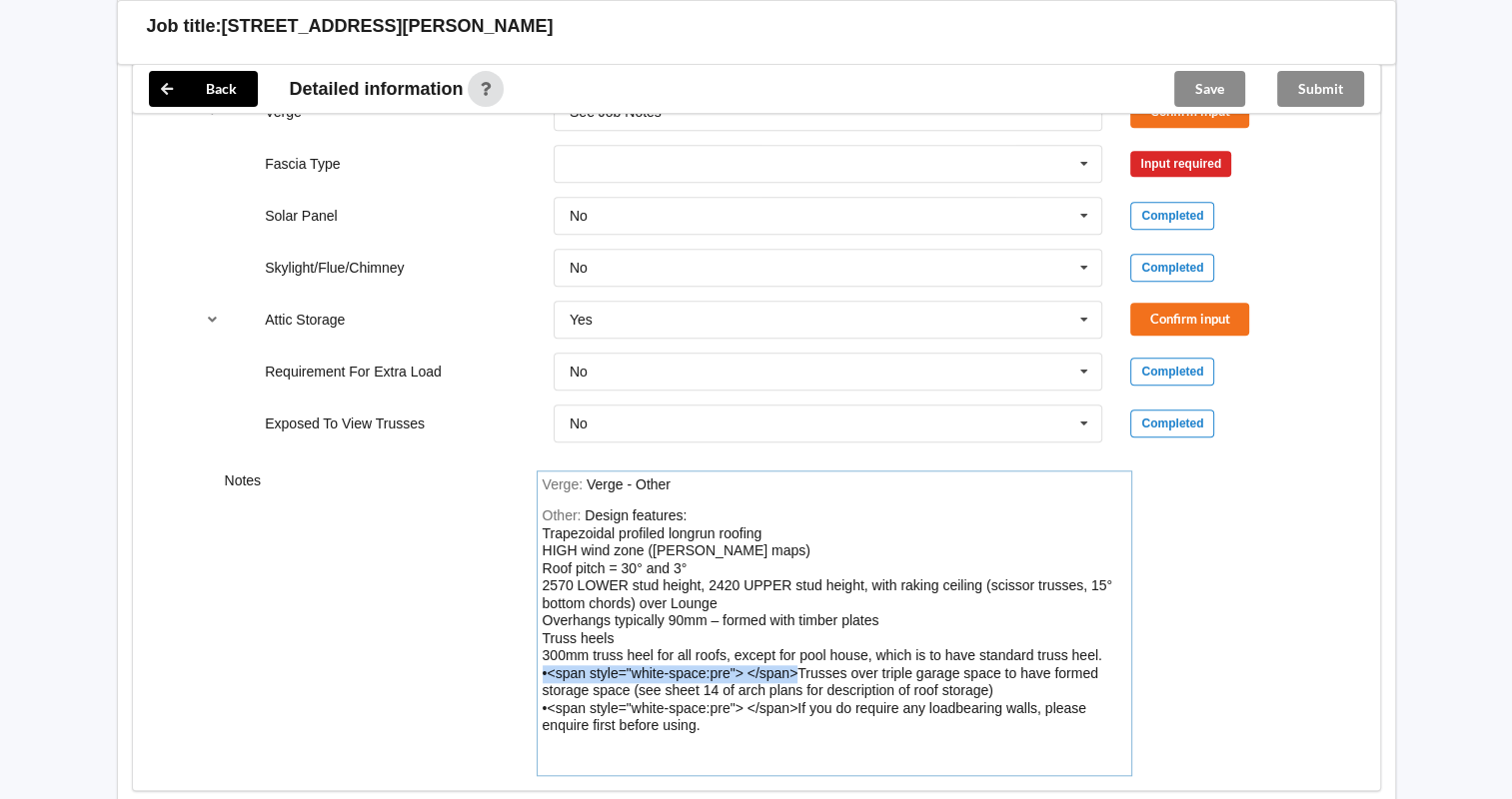 drag, startPoint x: 797, startPoint y: 664, endPoint x: 533, endPoint y: 675, distance: 264.2291 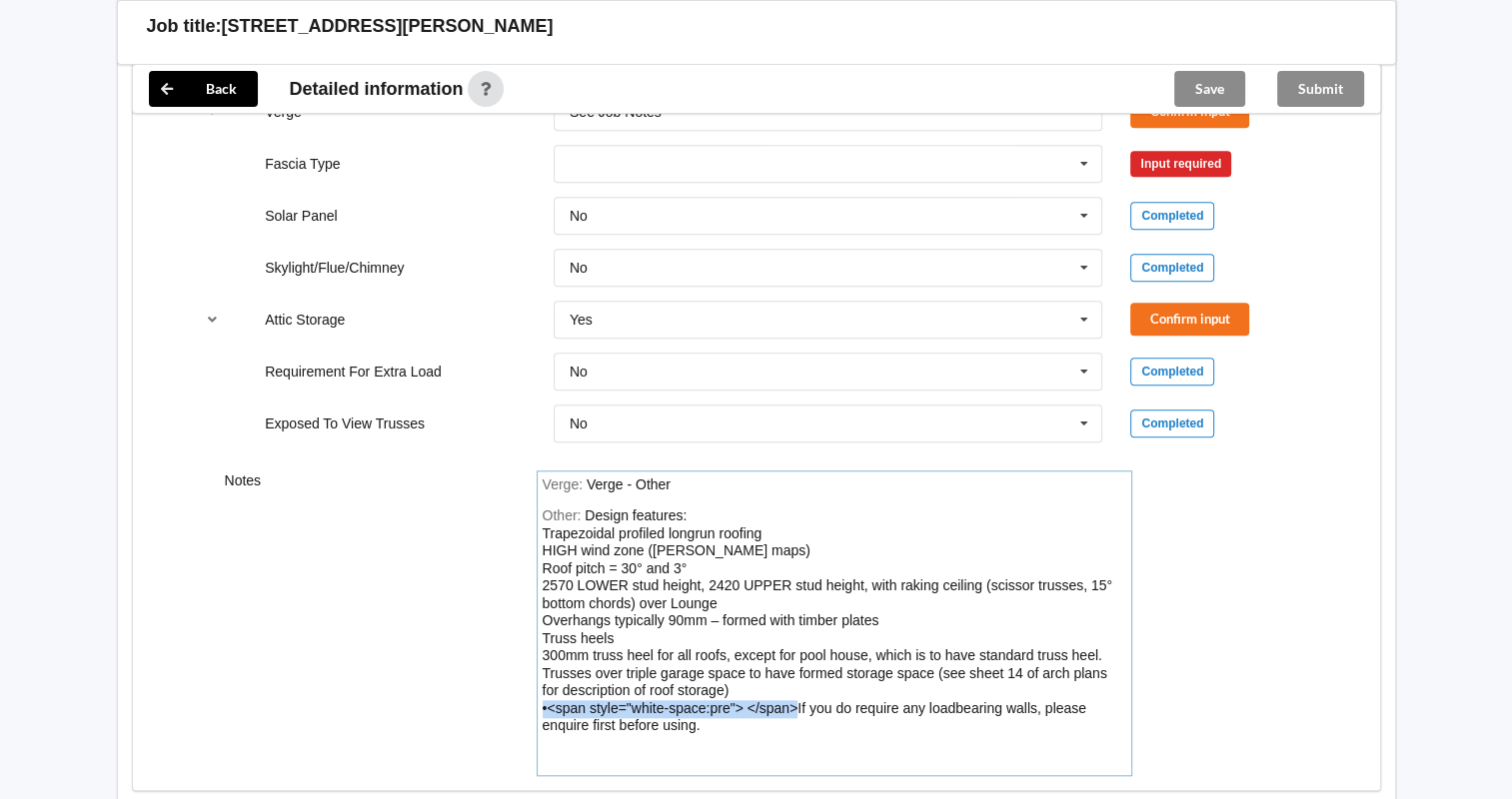 drag, startPoint x: 796, startPoint y: 707, endPoint x: 522, endPoint y: 700, distance: 274.0894 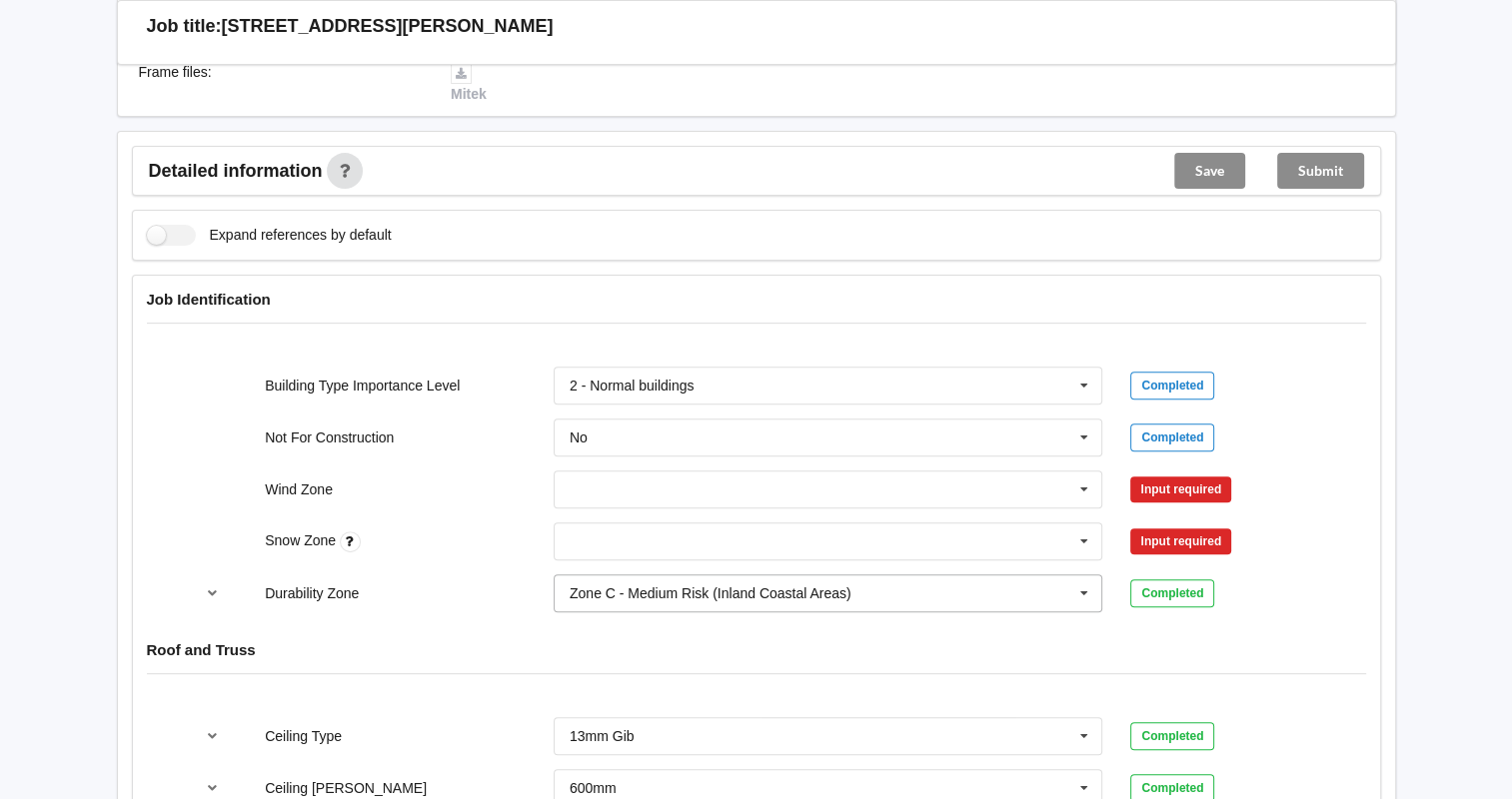 scroll, scrollTop: 625, scrollLeft: 0, axis: vertical 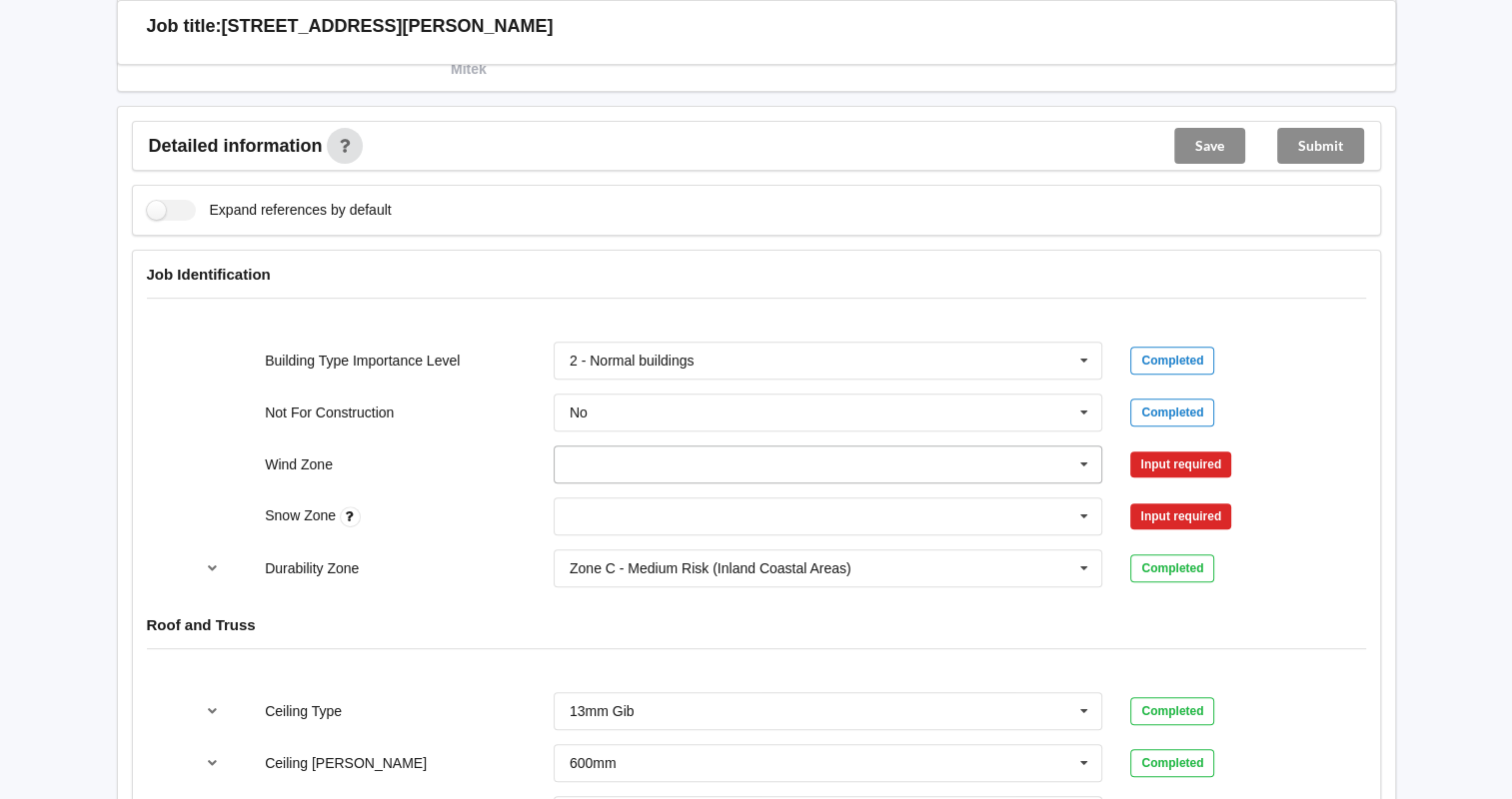 click at bounding box center (1084, 464) 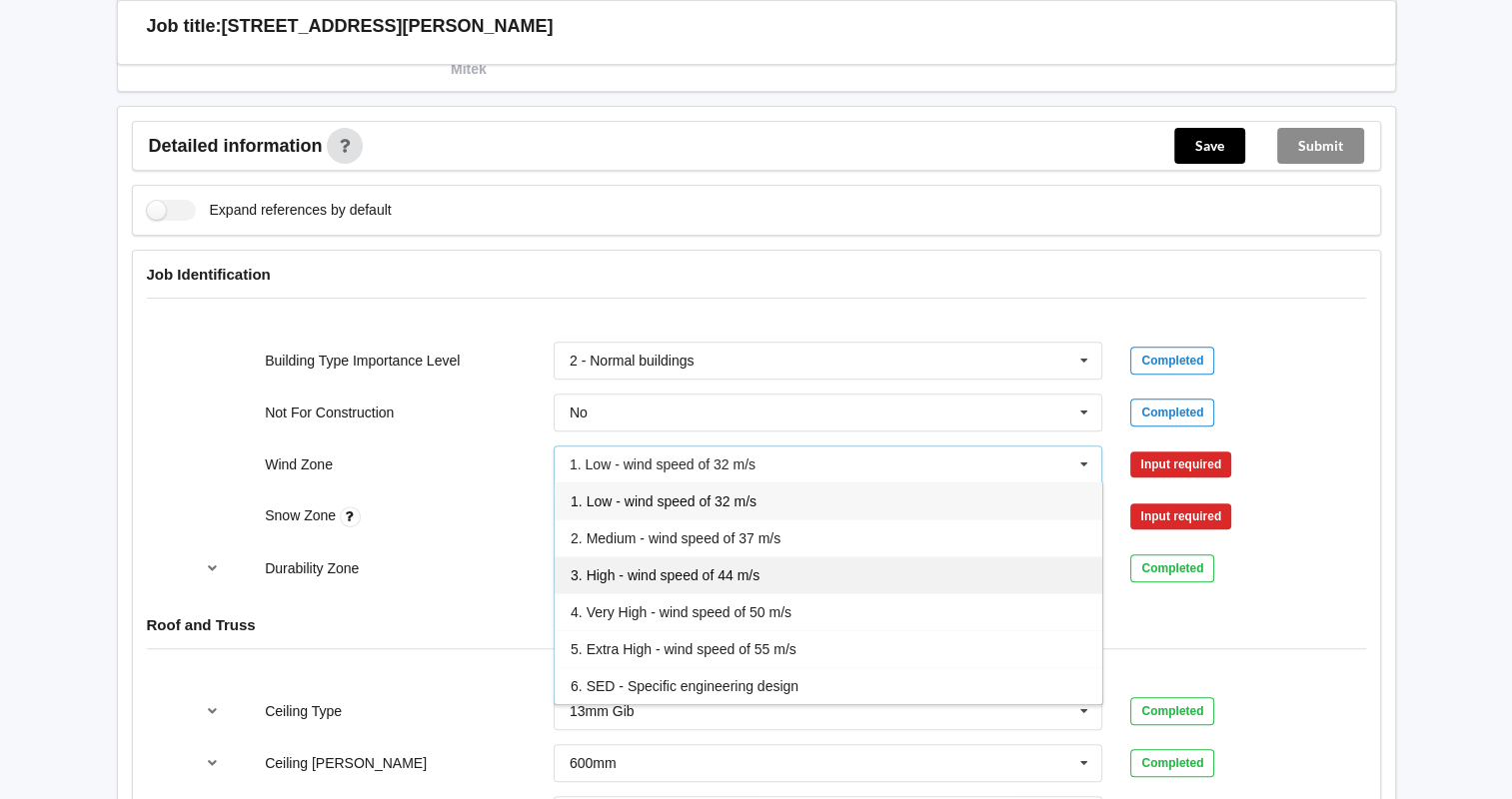 click on "3. High - wind speed of 44 m/s" at bounding box center (828, 574) 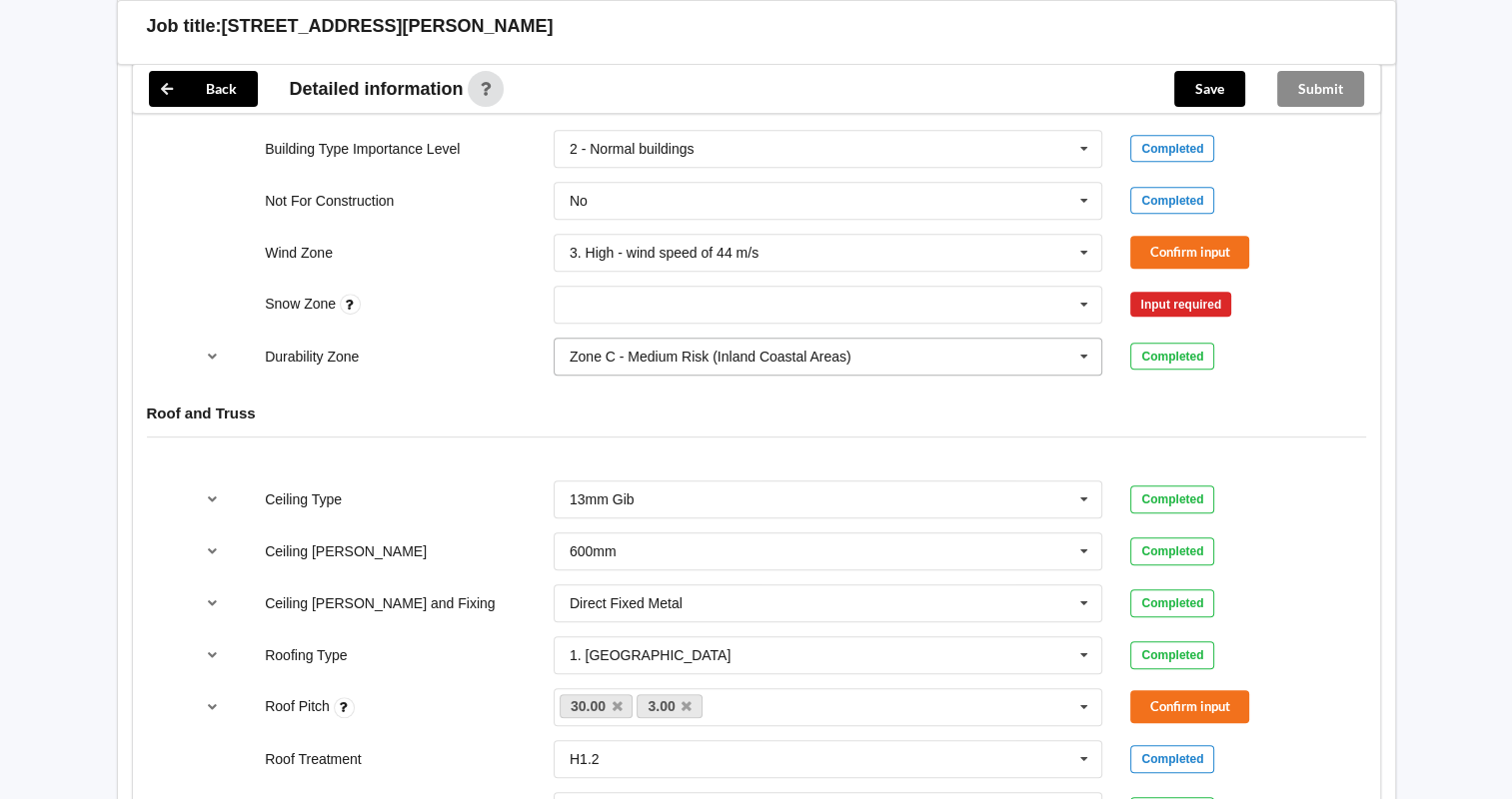 scroll, scrollTop: 791, scrollLeft: 0, axis: vertical 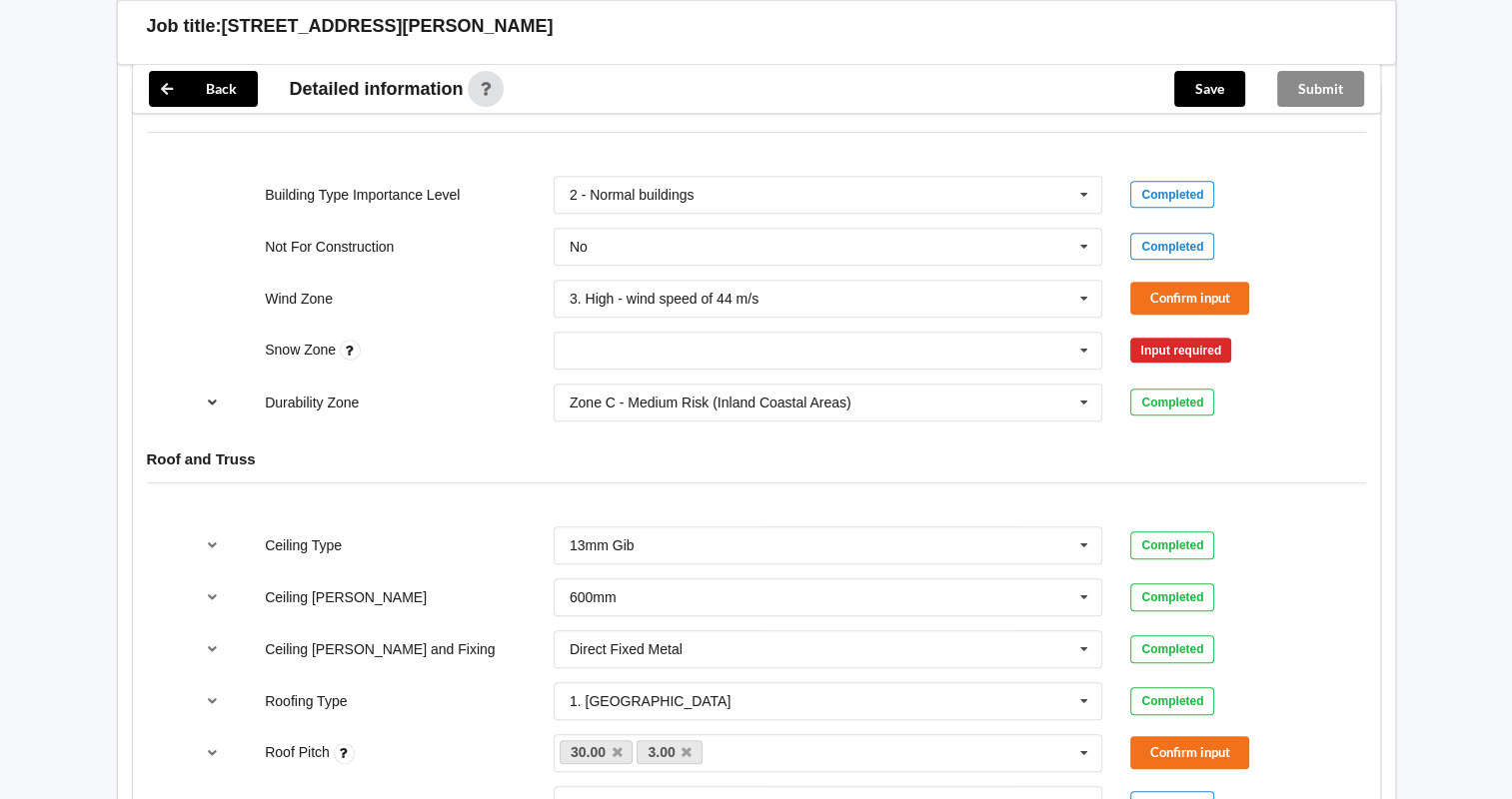 click at bounding box center (212, 401) 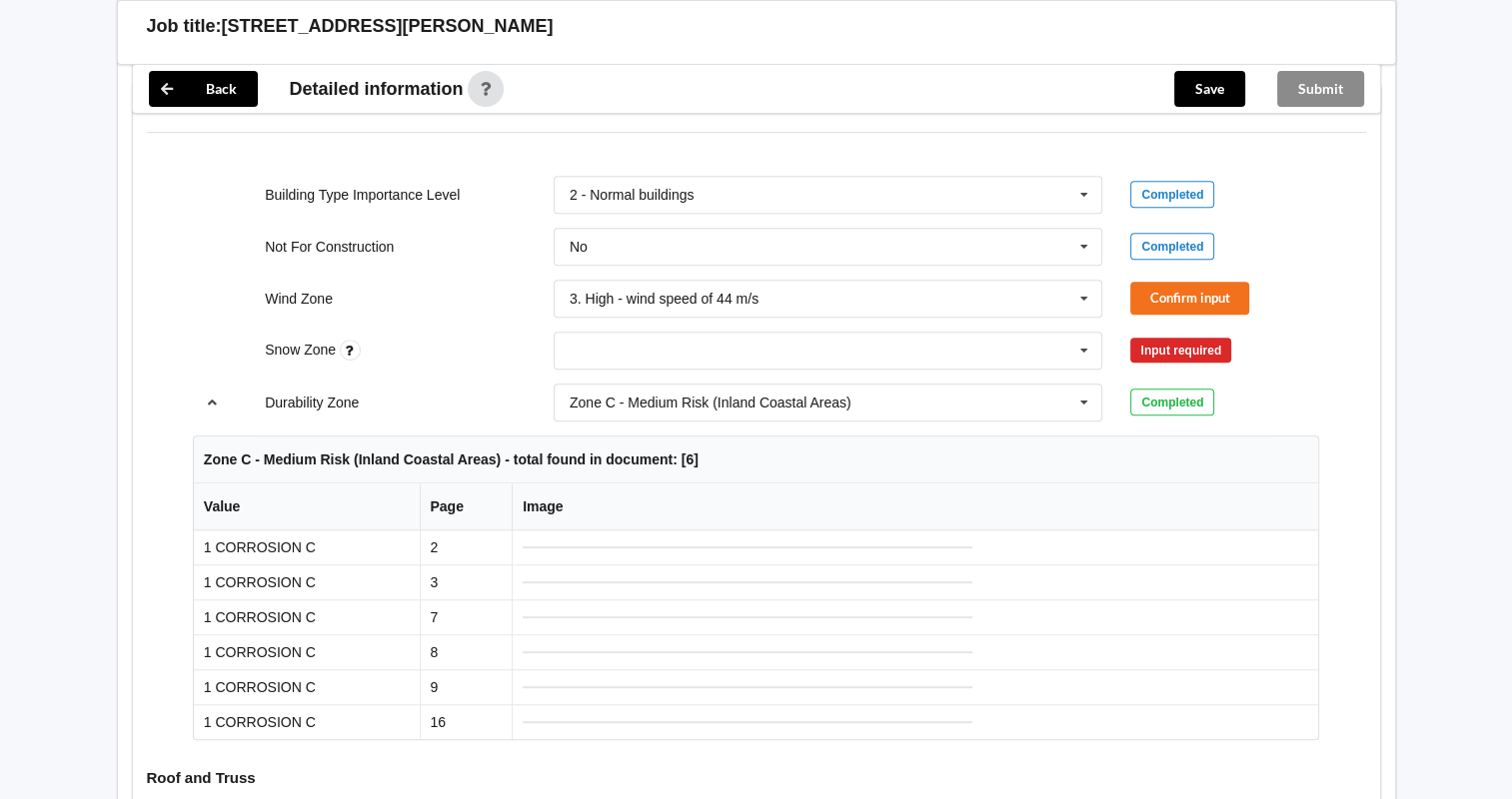 click at bounding box center [212, 401] 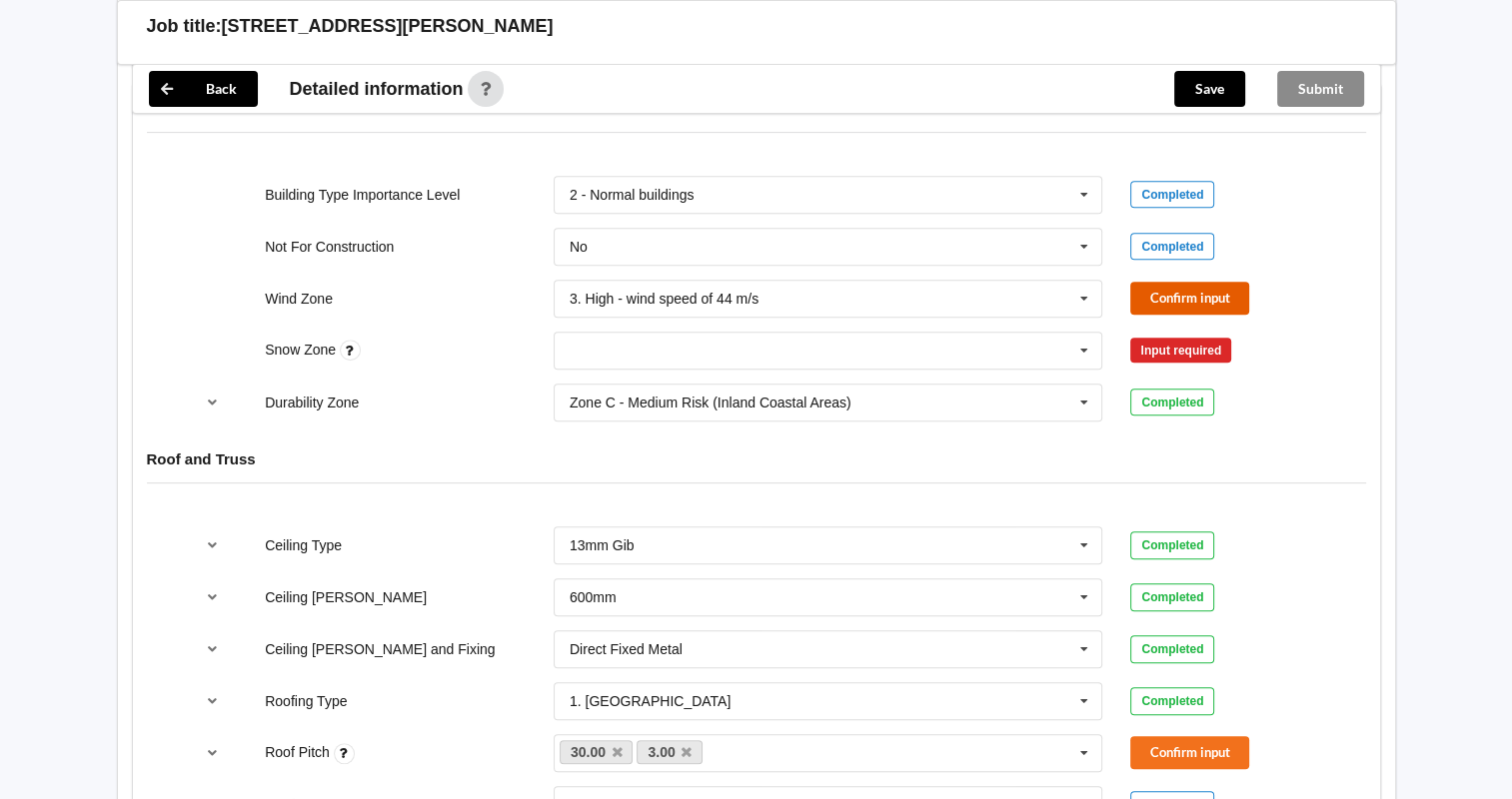 click on "Confirm input" at bounding box center (1189, 298) 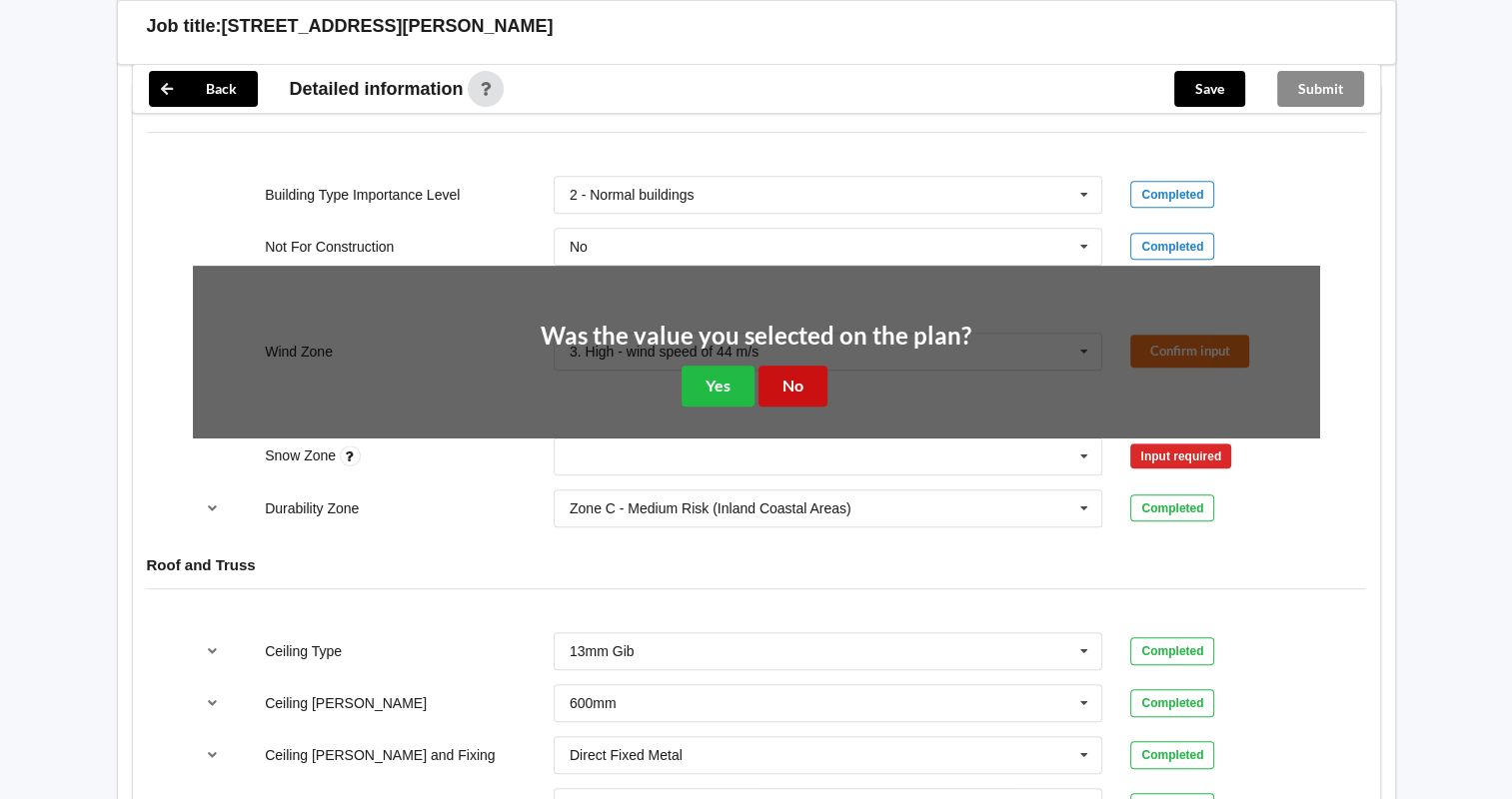 click on "No" at bounding box center [792, 386] 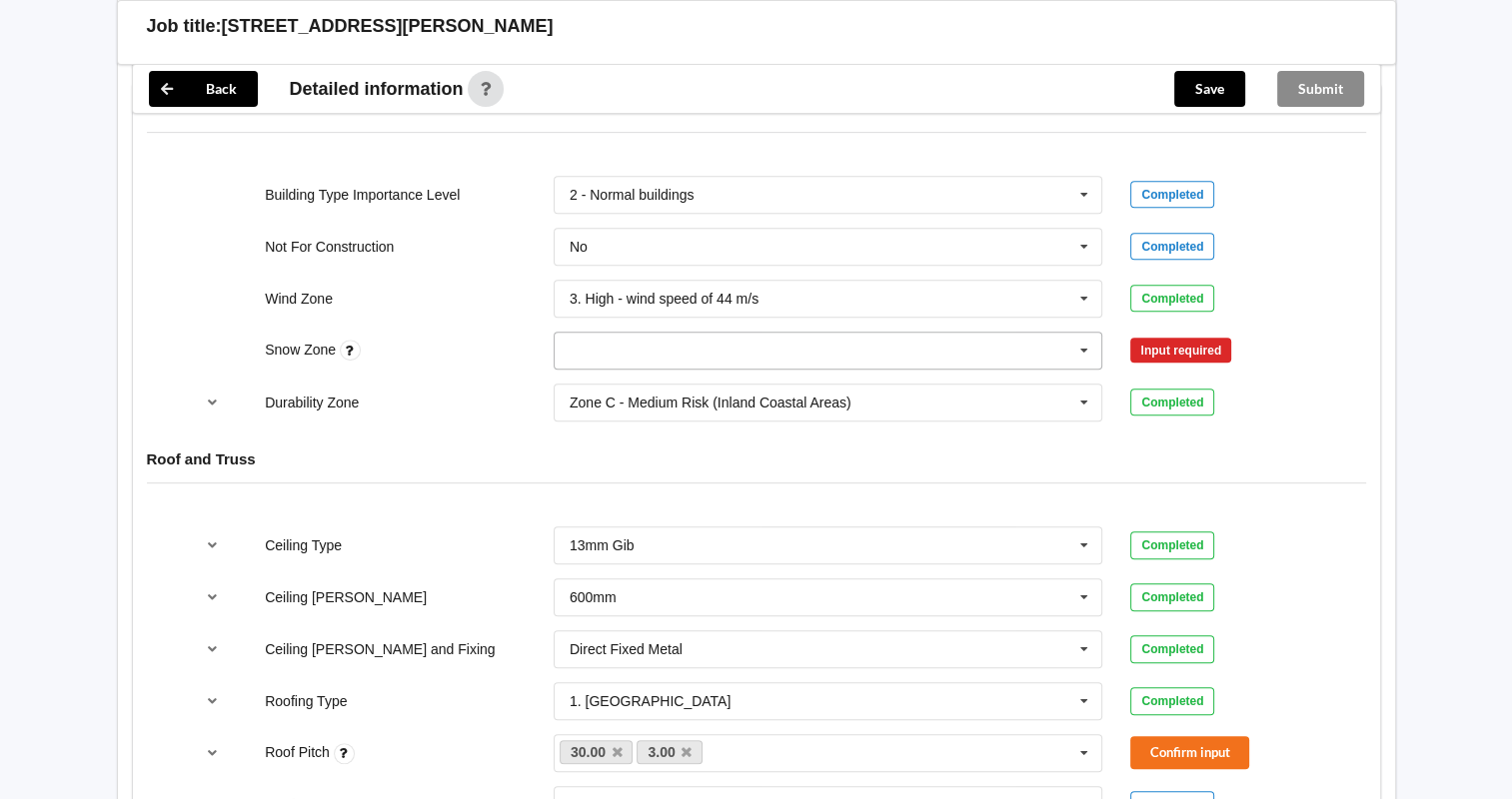 click at bounding box center [1084, 351] 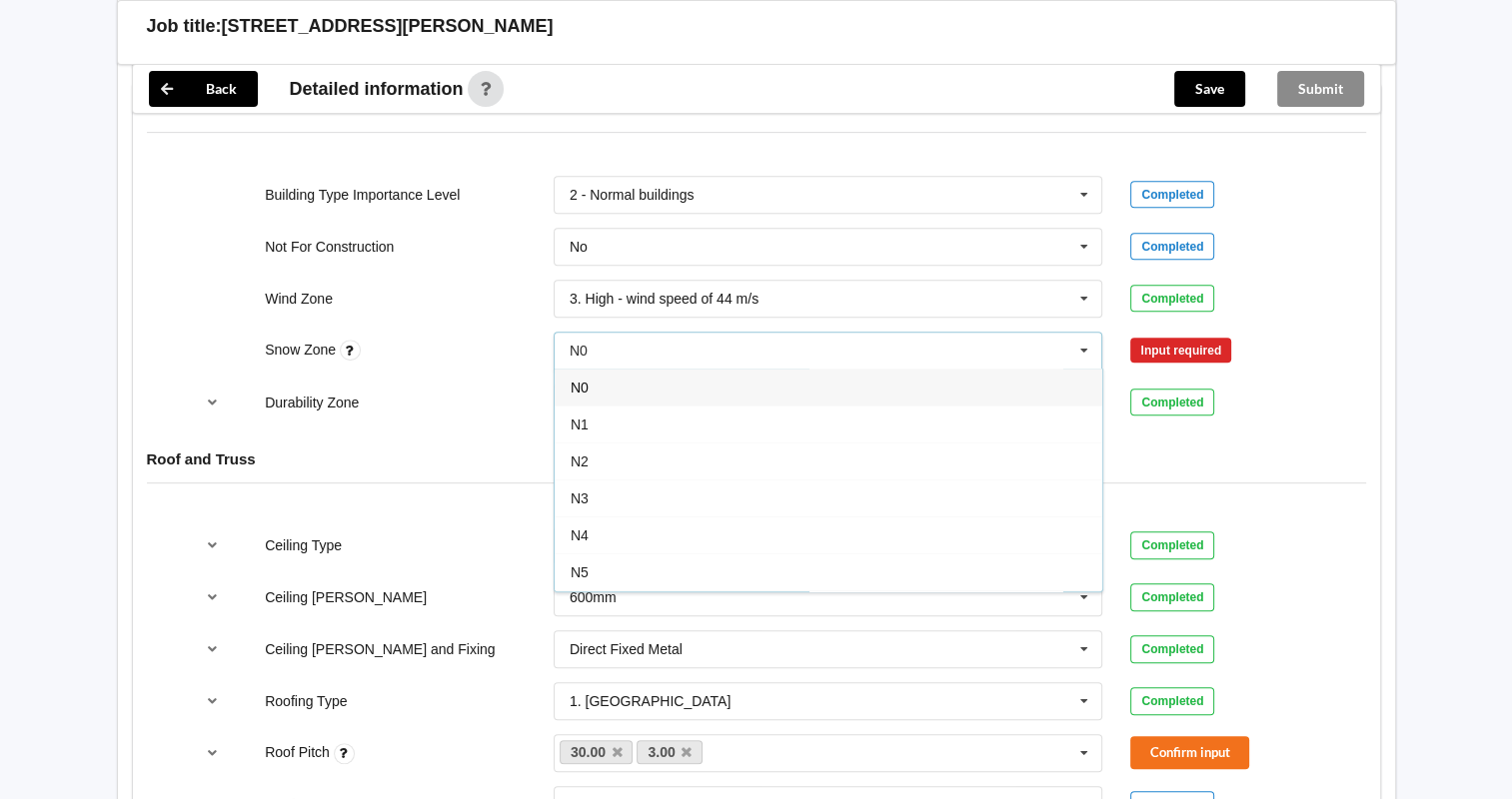 drag, startPoint x: 752, startPoint y: 384, endPoint x: 907, endPoint y: 369, distance: 155.7241 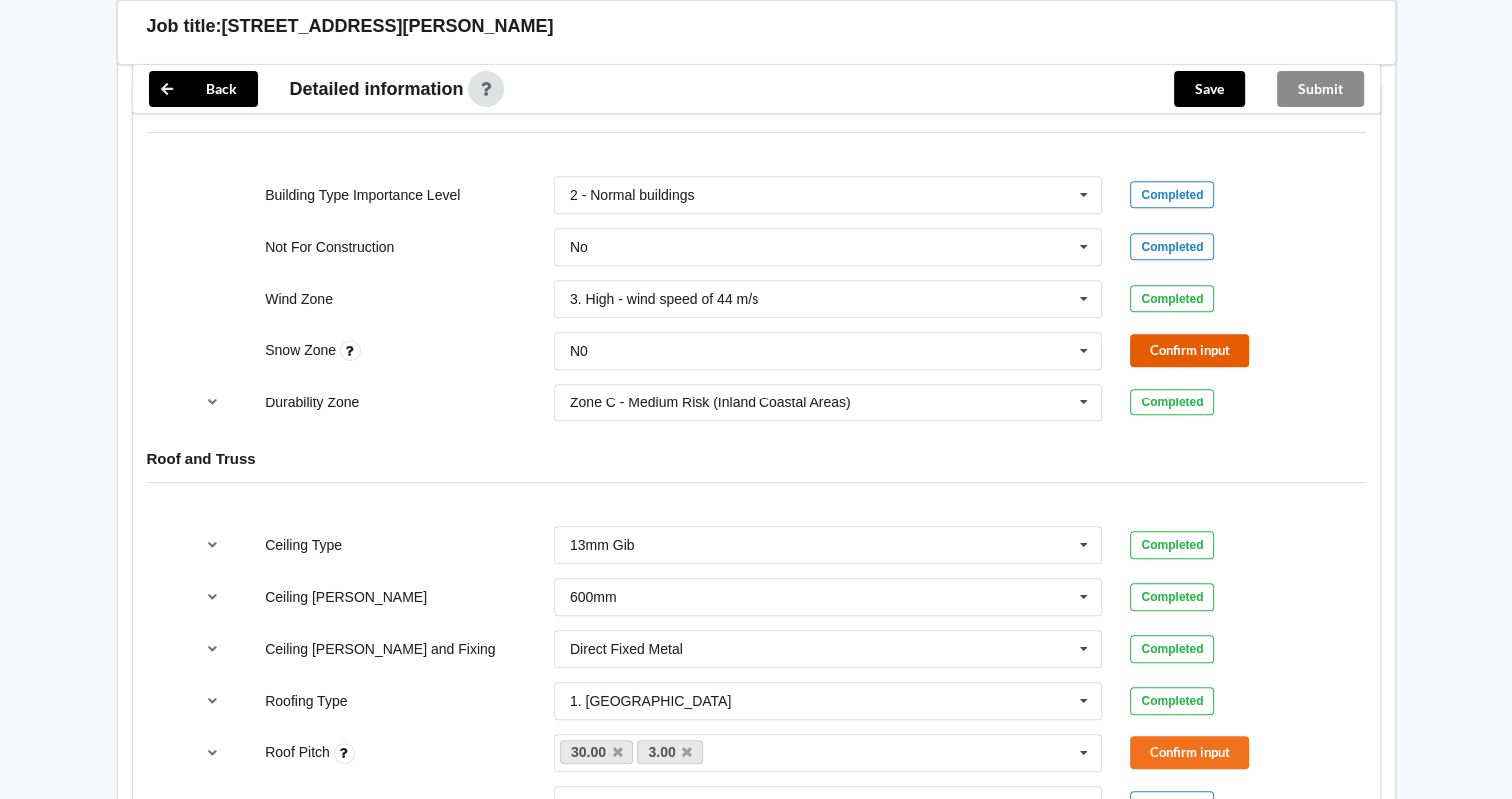 click on "Confirm input" at bounding box center [1189, 350] 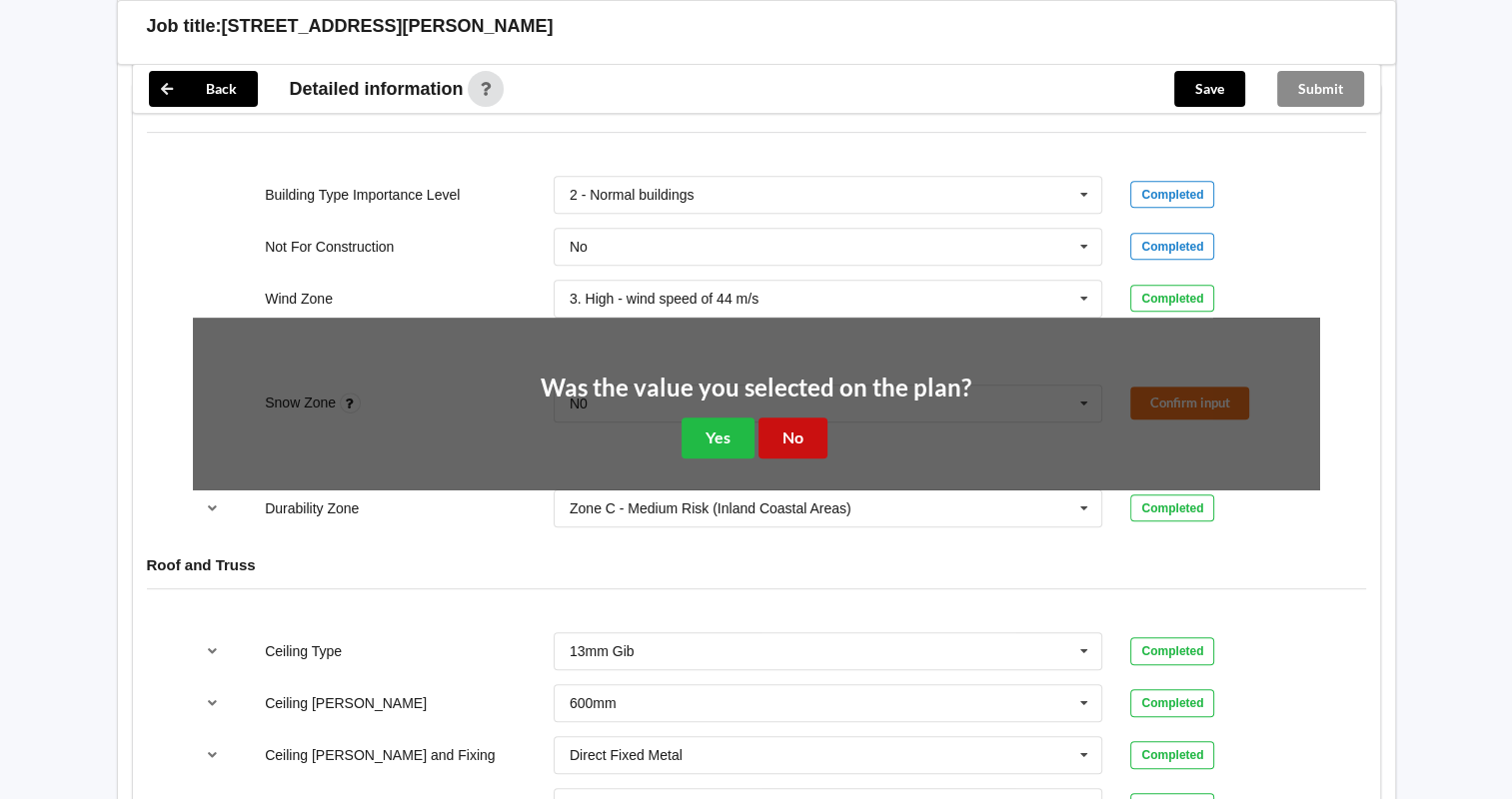 click on "No" at bounding box center (792, 437) 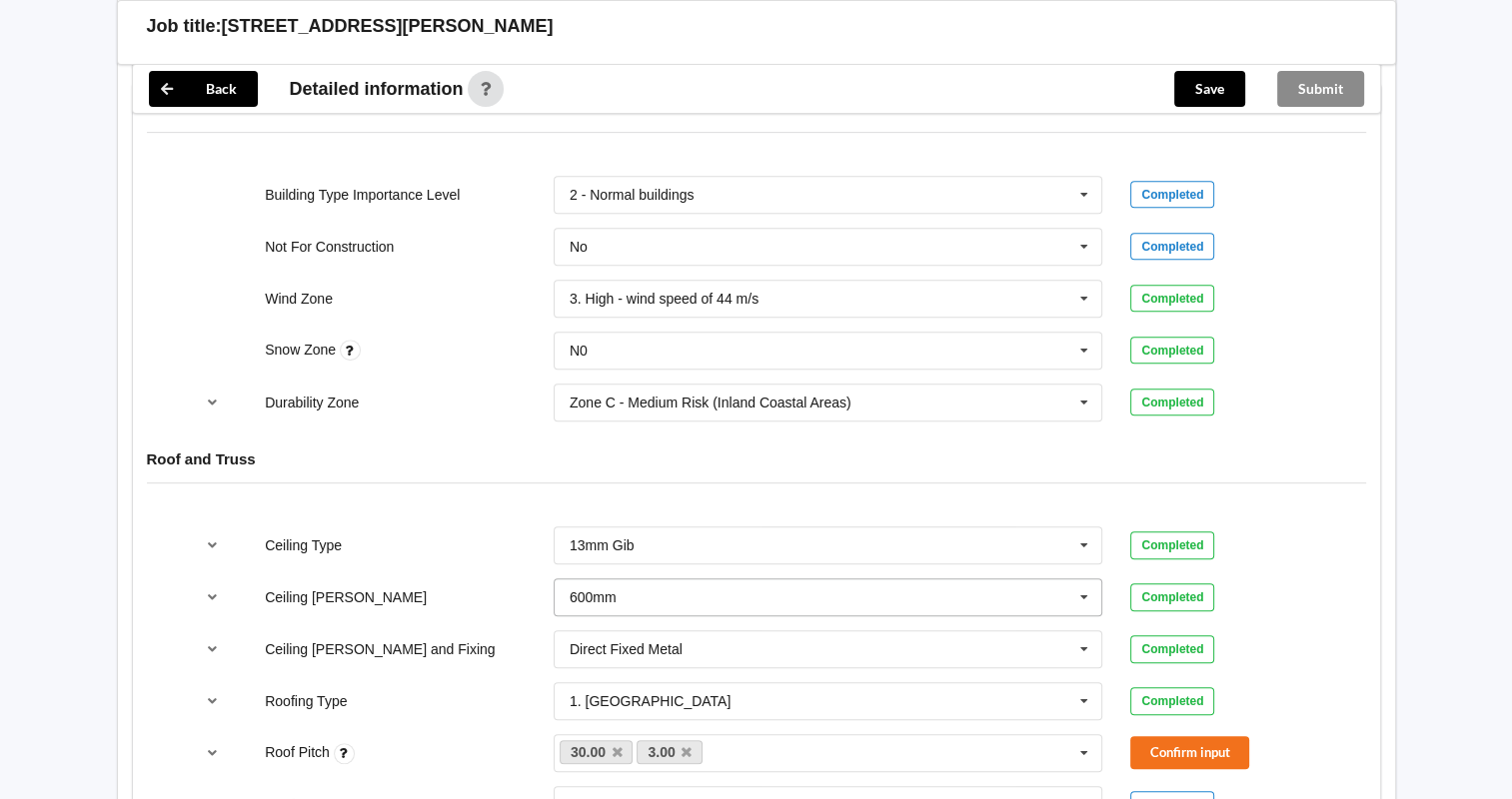scroll, scrollTop: 958, scrollLeft: 0, axis: vertical 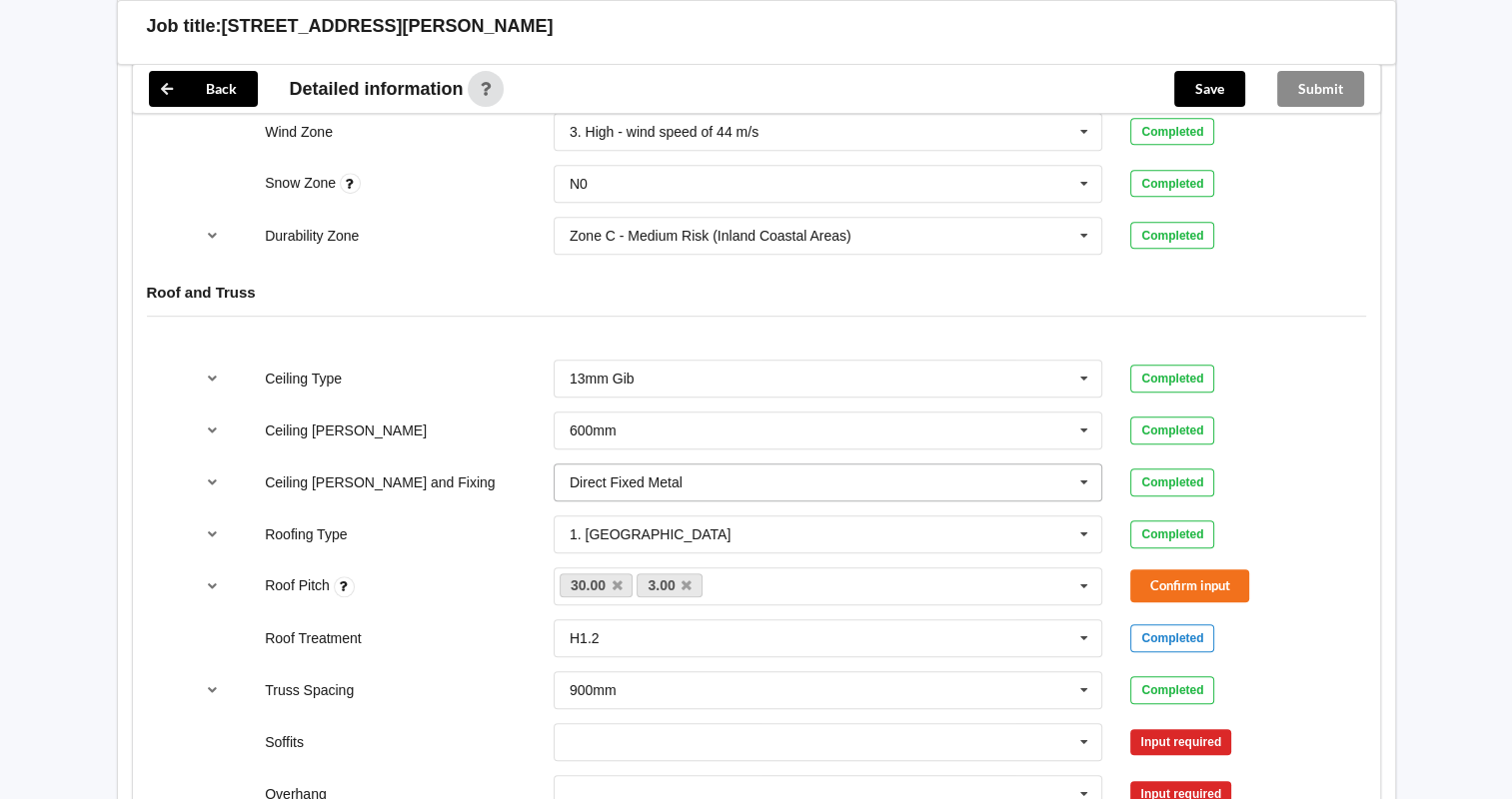 click at bounding box center [1084, 482] 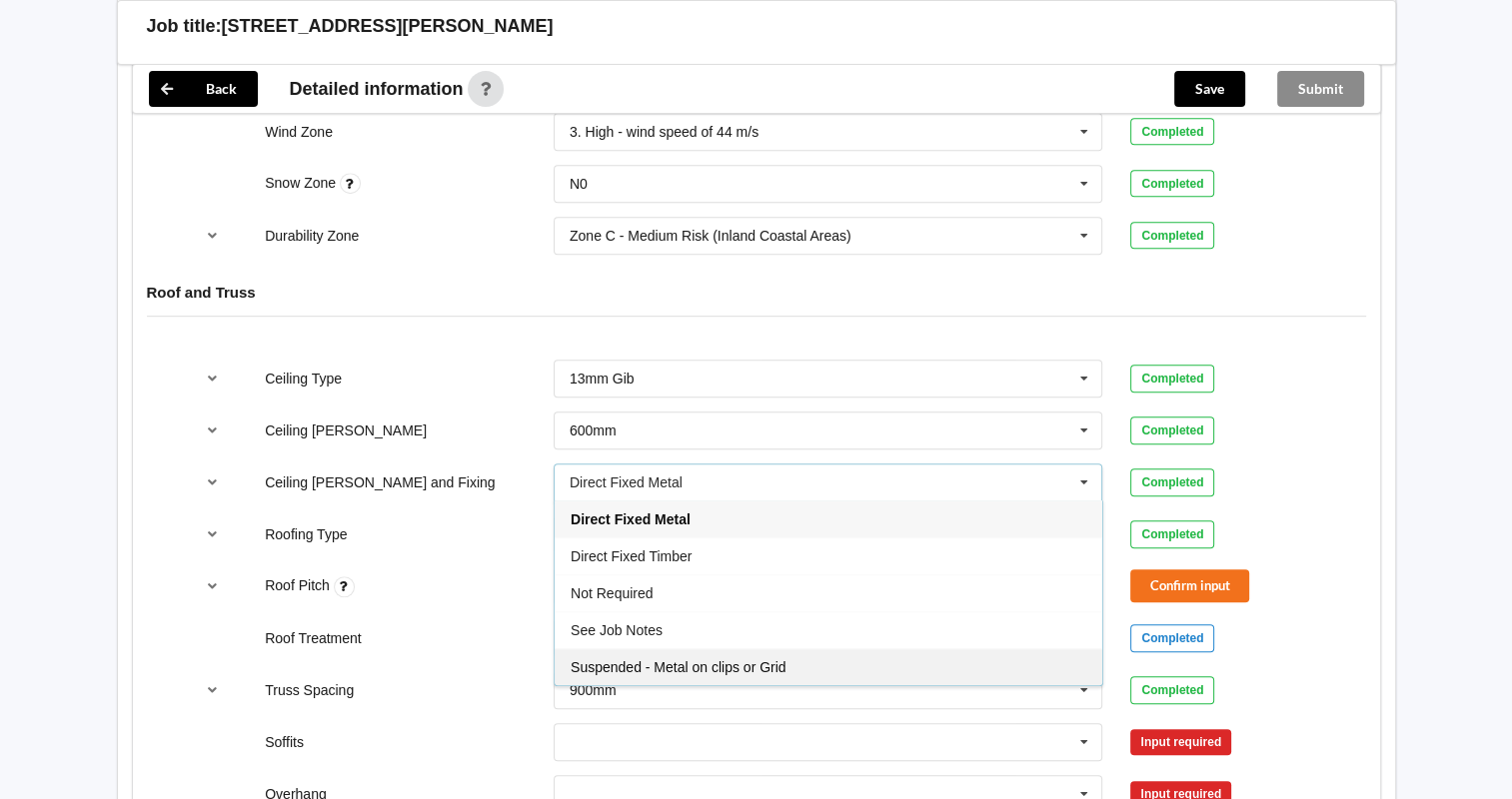 drag, startPoint x: 859, startPoint y: 655, endPoint x: 931, endPoint y: 613, distance: 83.35466 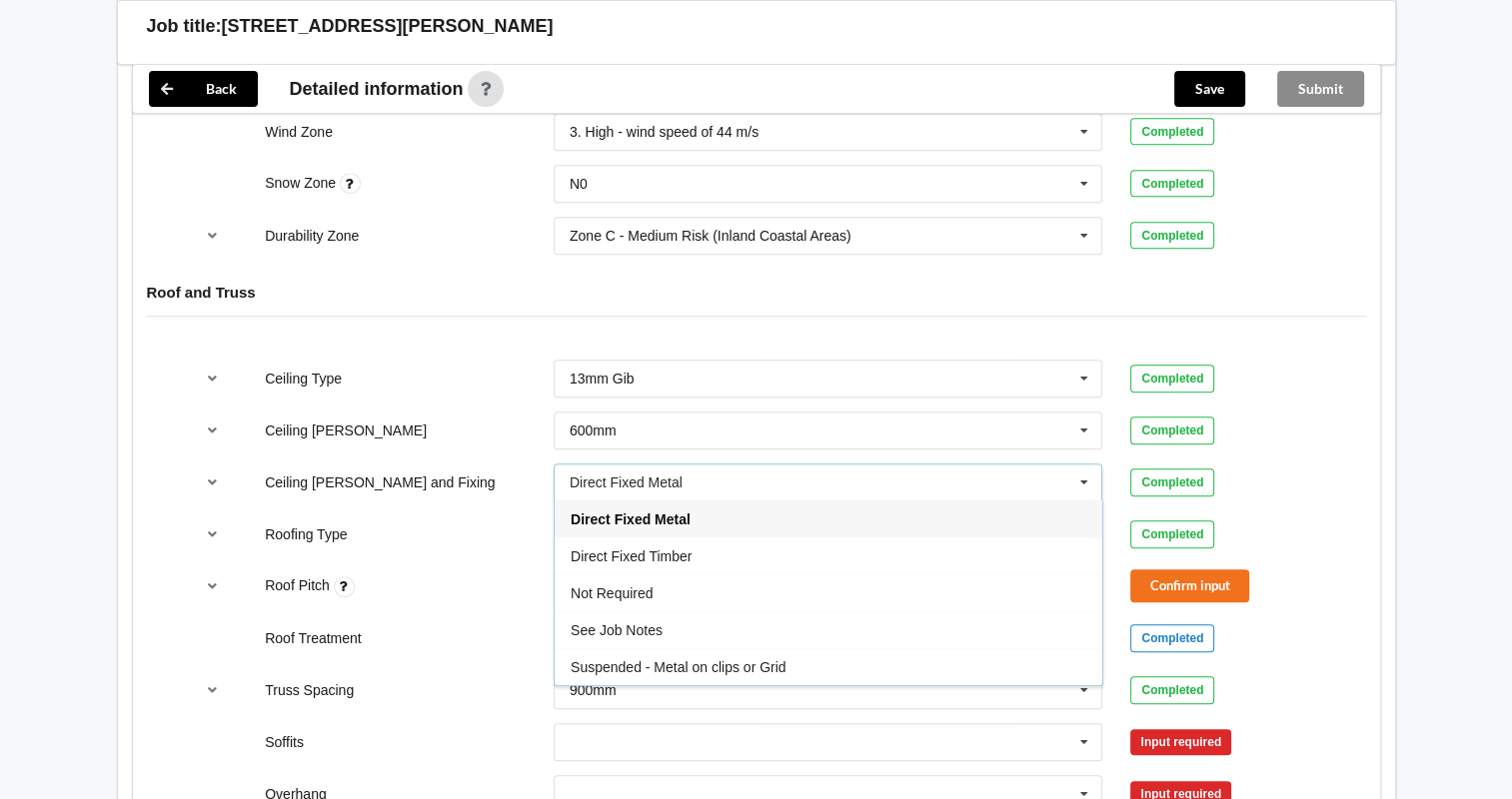 click on "Suspended - Metal on clips or Grid" at bounding box center (828, 666) 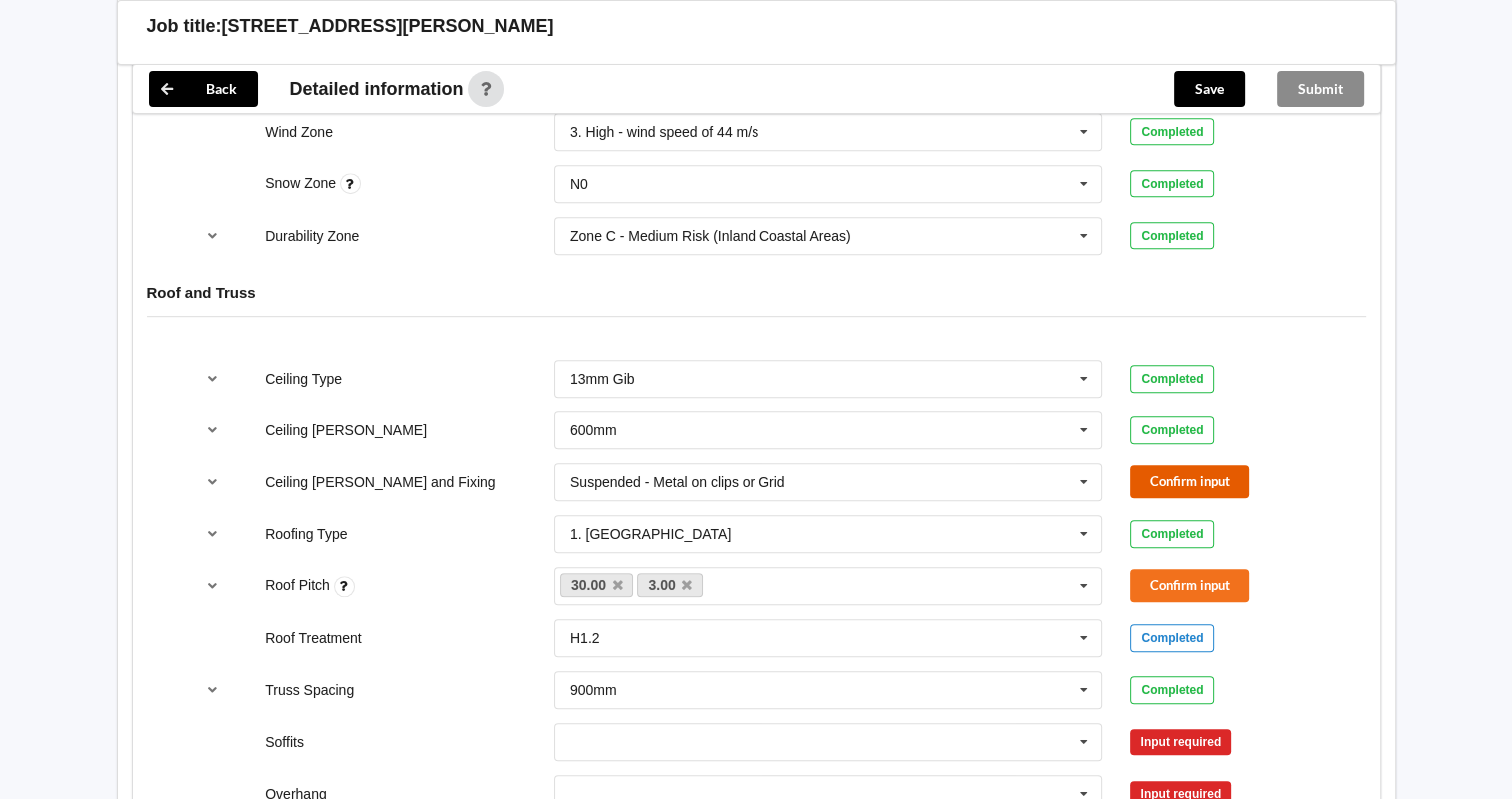 click on "Confirm input" at bounding box center (1189, 481) 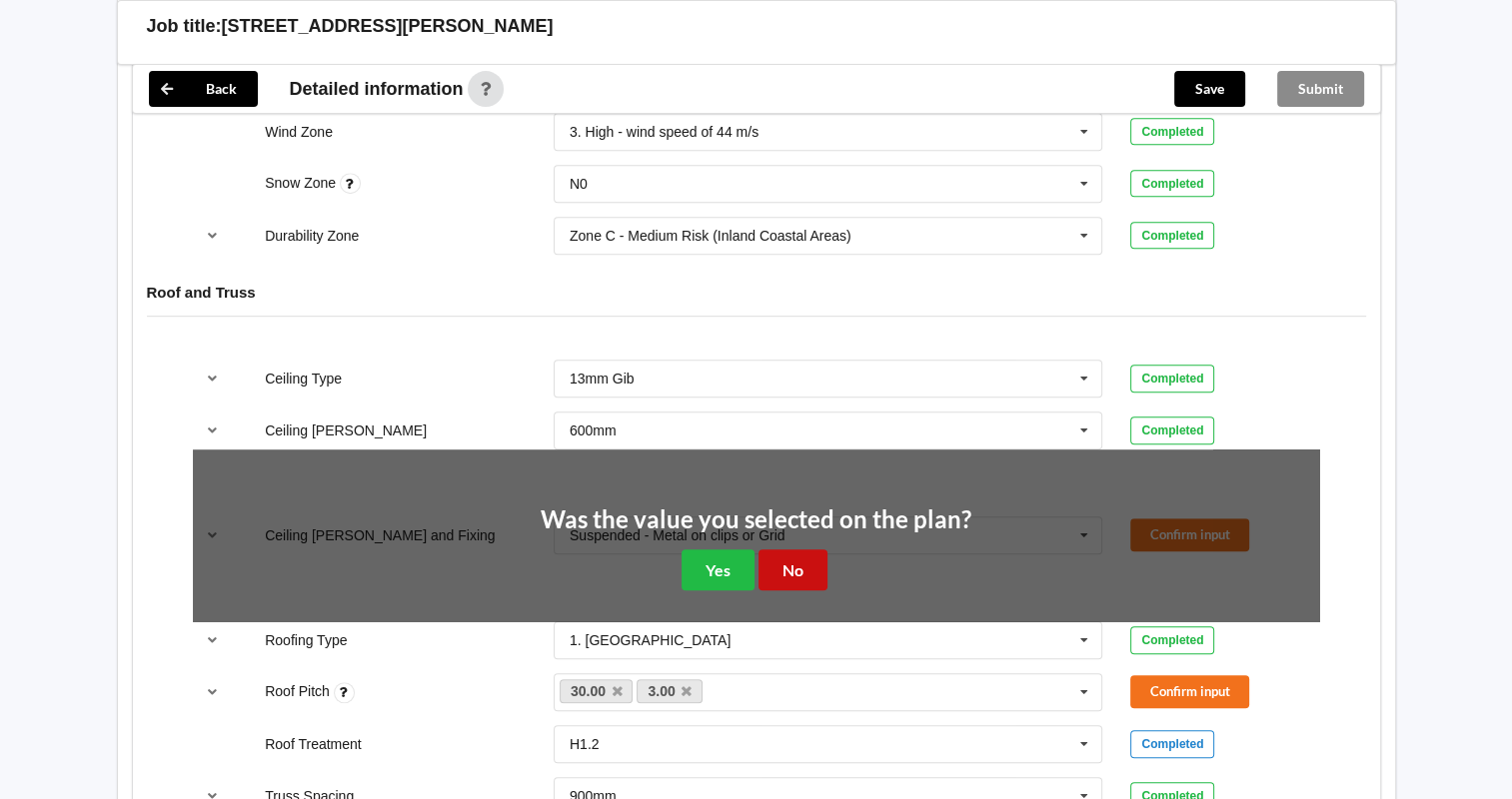 click on "No" at bounding box center [792, 569] 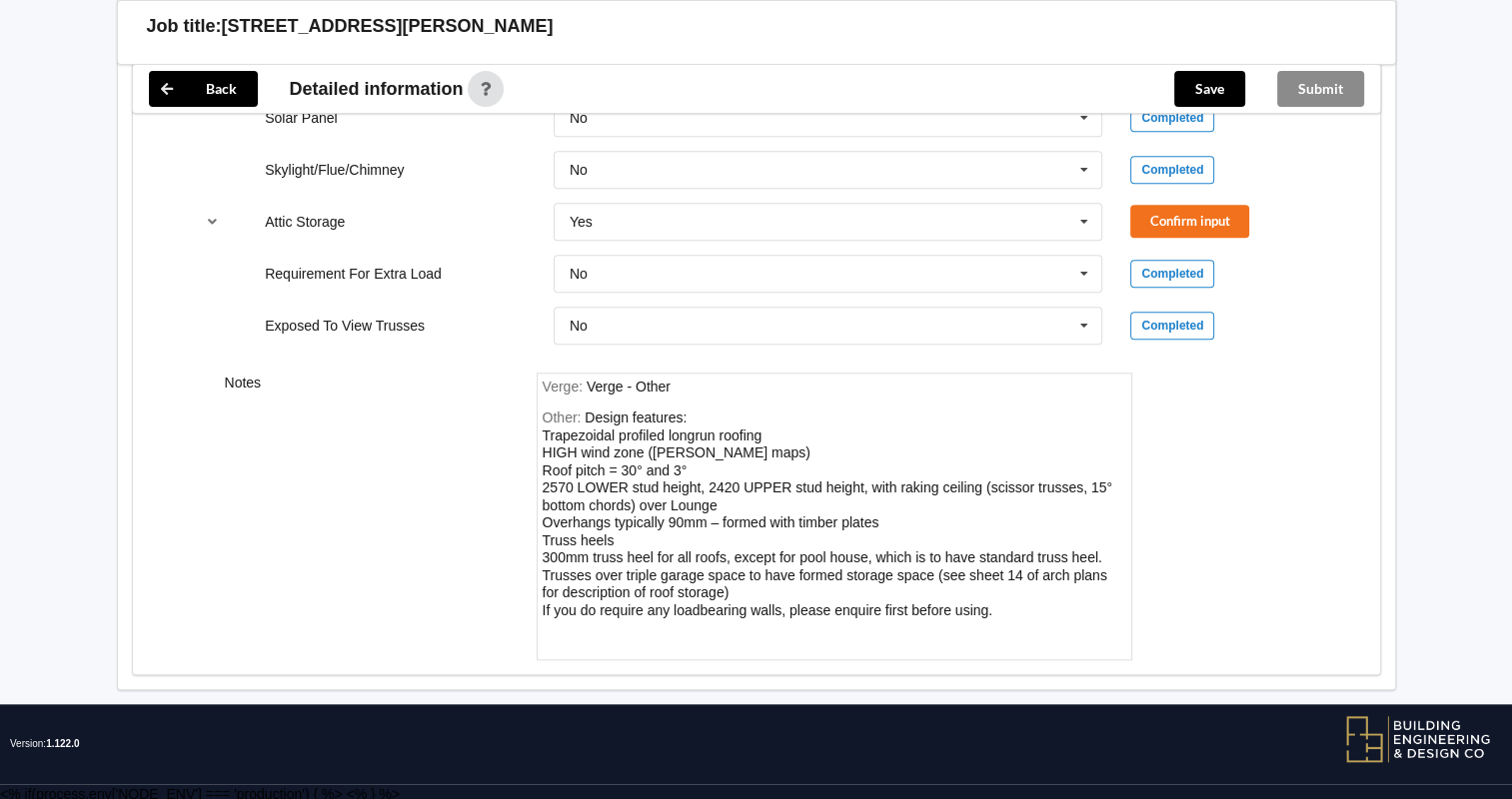 scroll, scrollTop: 1290, scrollLeft: 0, axis: vertical 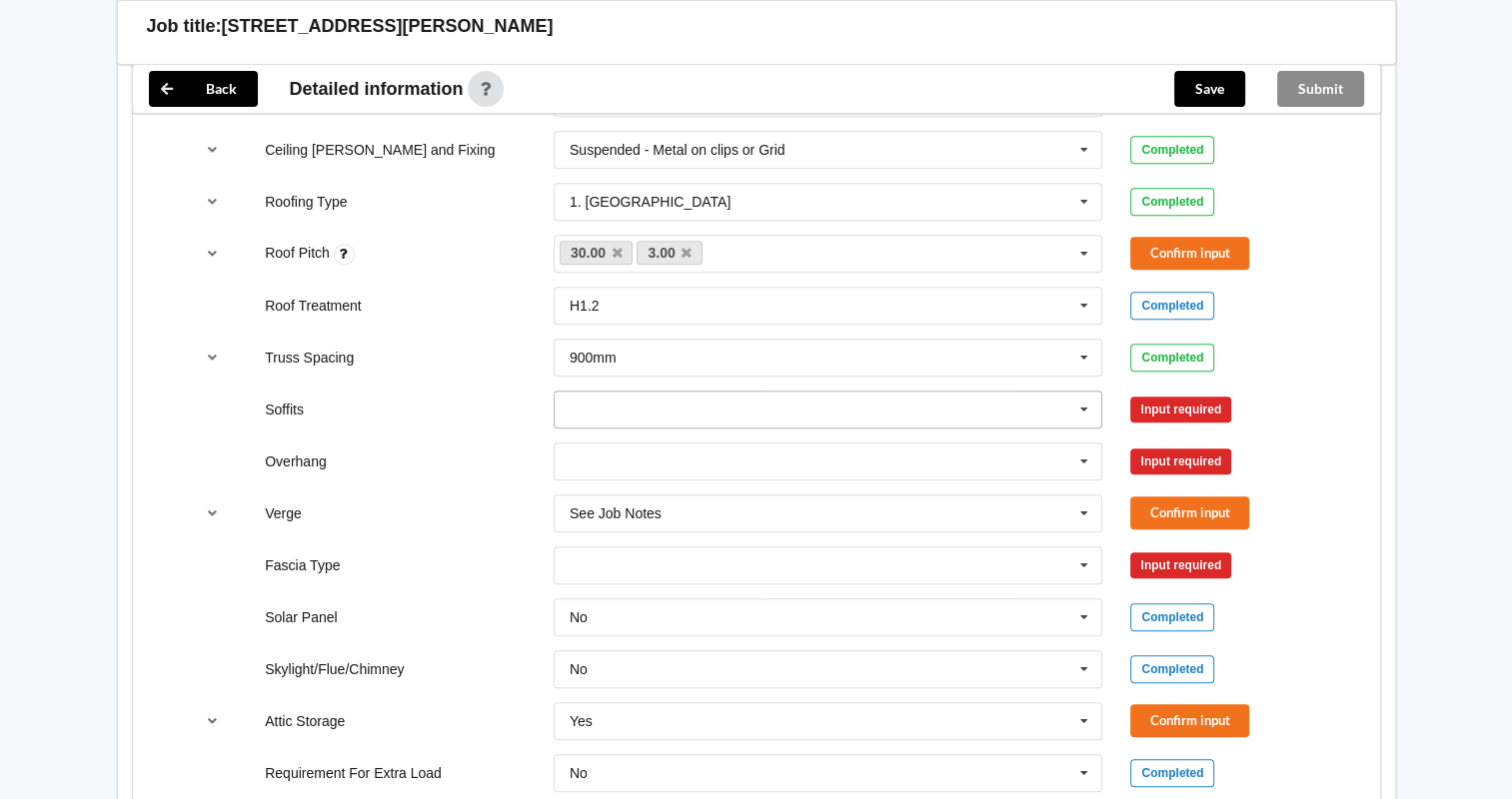 click at bounding box center (1084, 409) 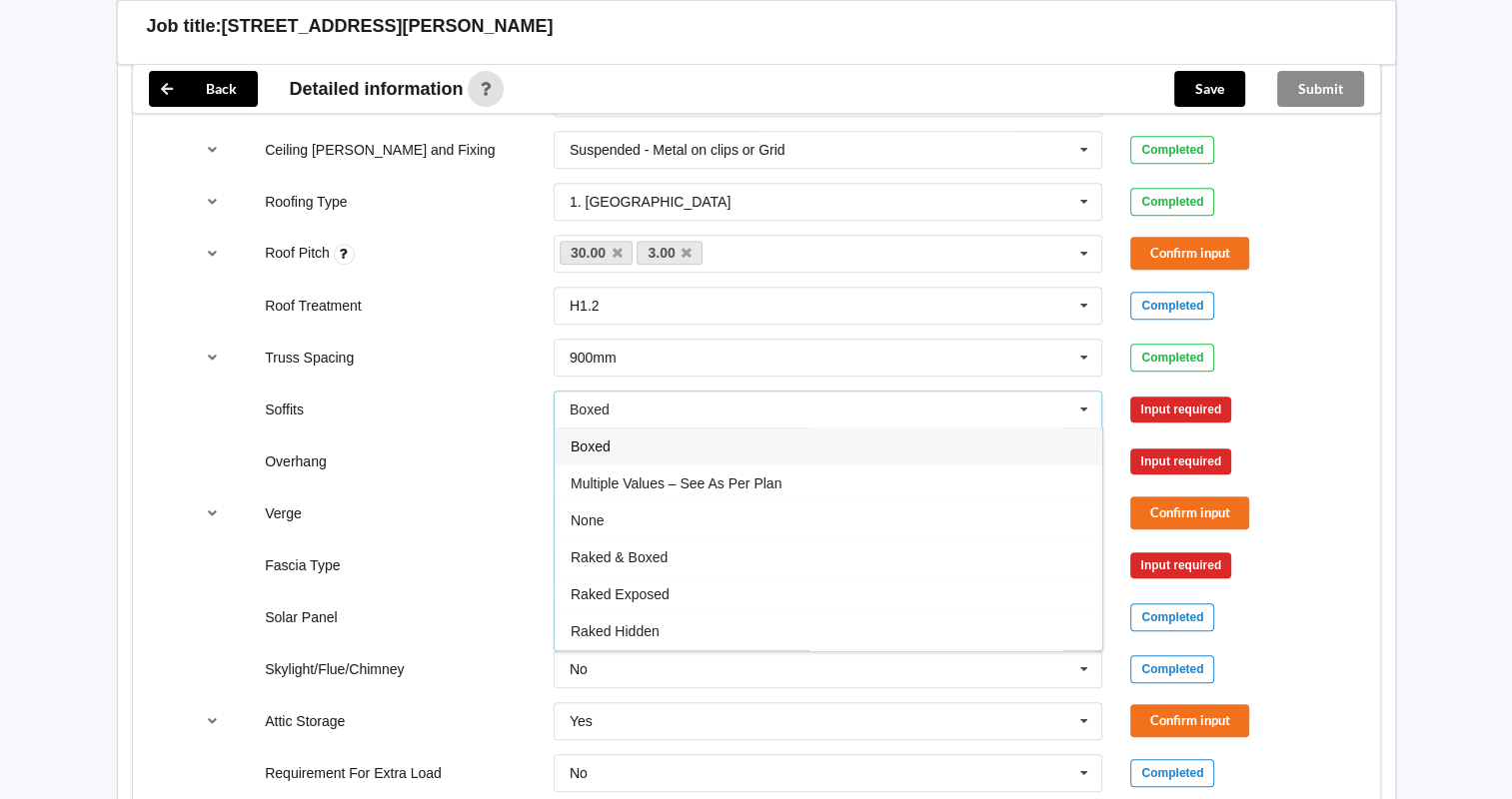click on "Boxed" at bounding box center (828, 445) 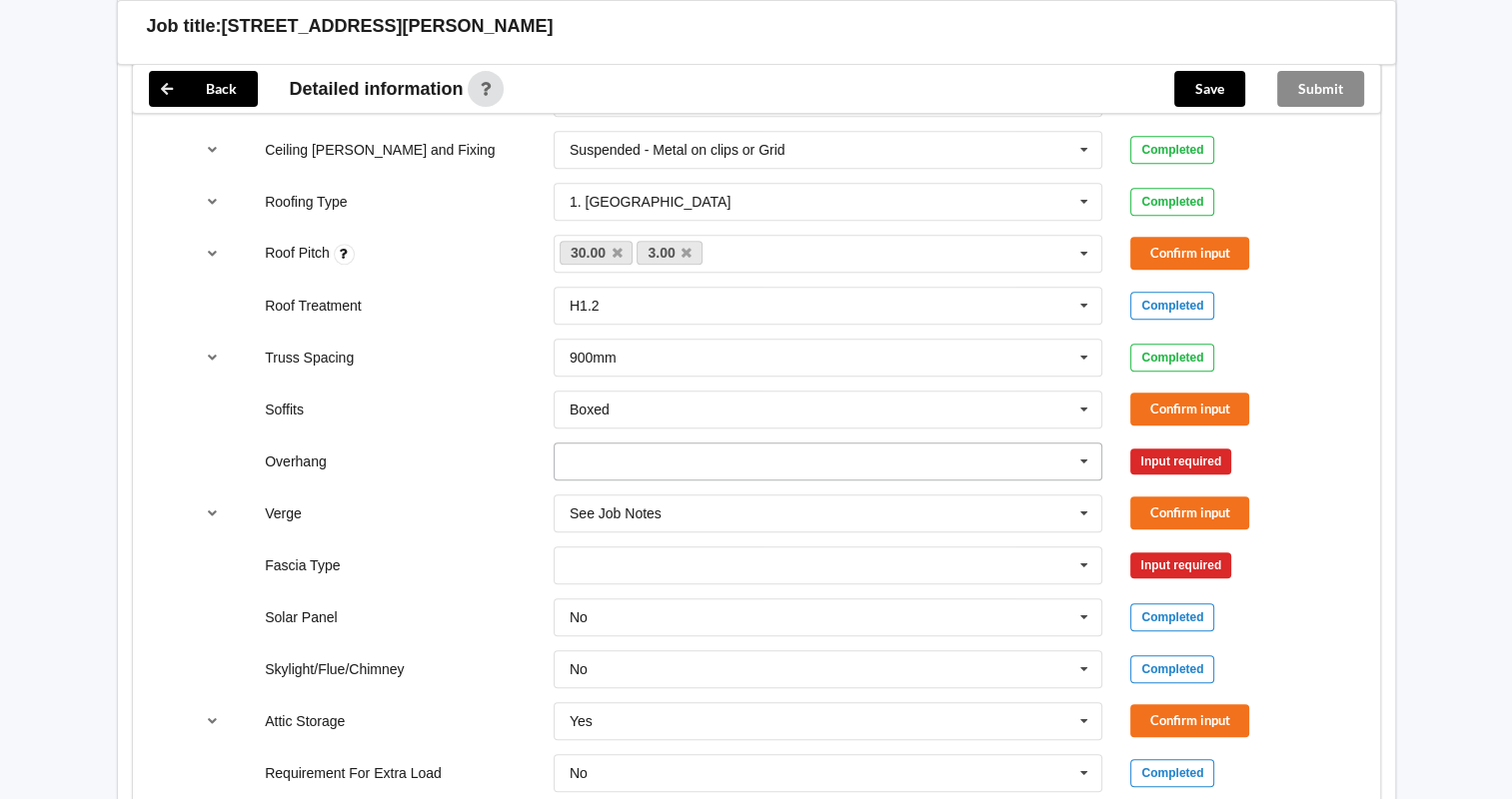 click at bounding box center [1084, 461] 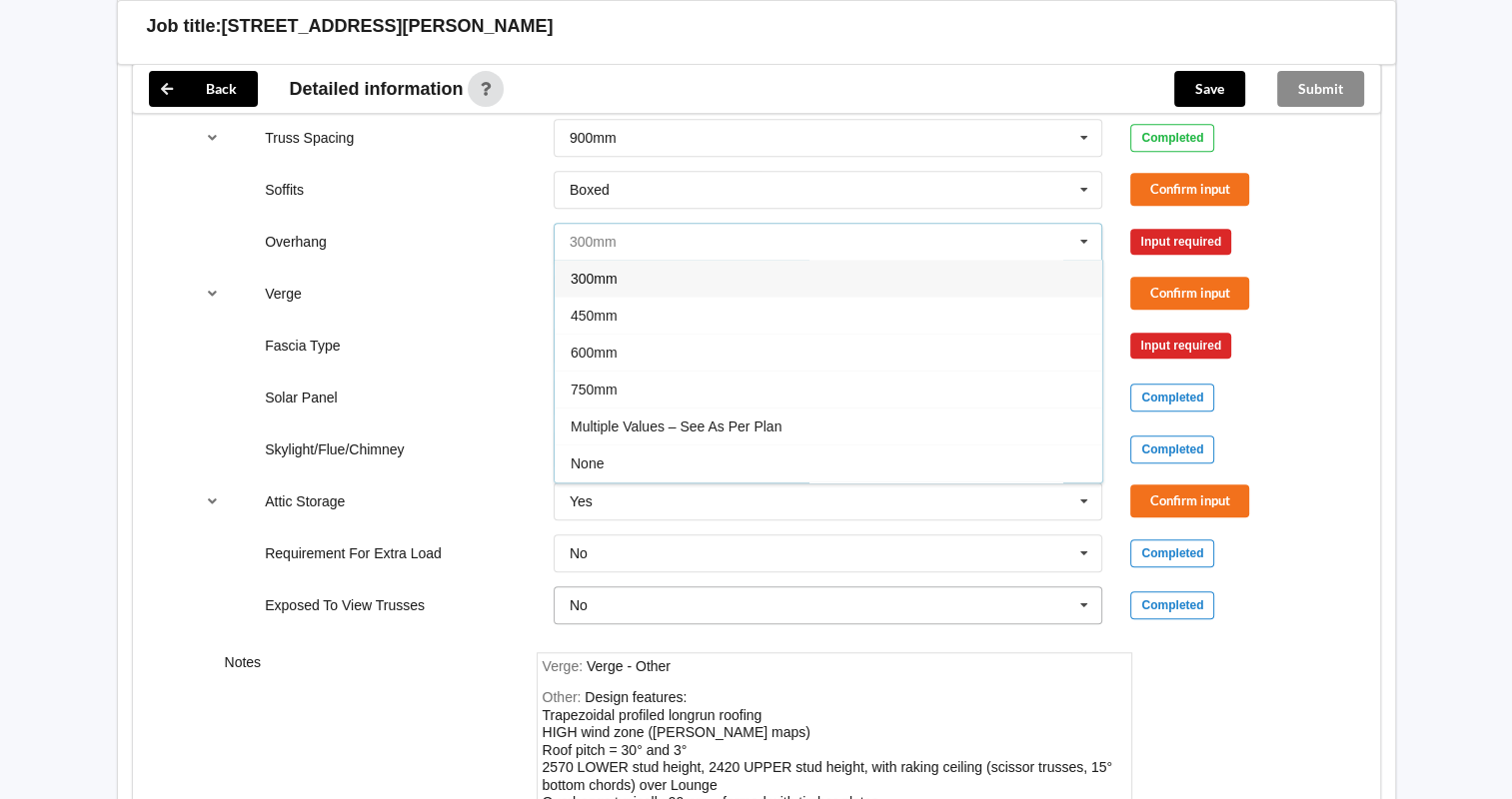 scroll, scrollTop: 1624, scrollLeft: 0, axis: vertical 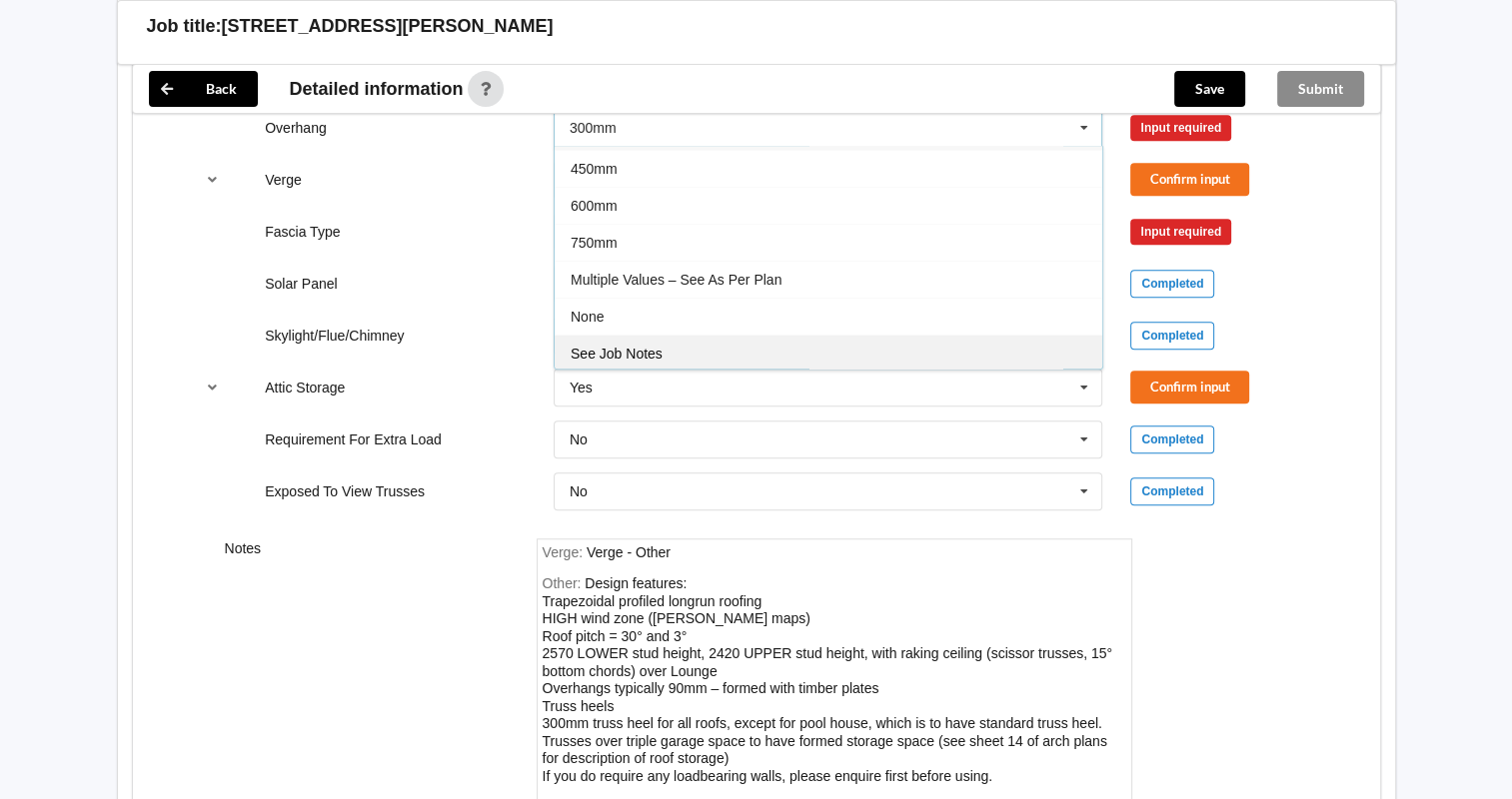 click on "See Job Notes" at bounding box center [828, 353] 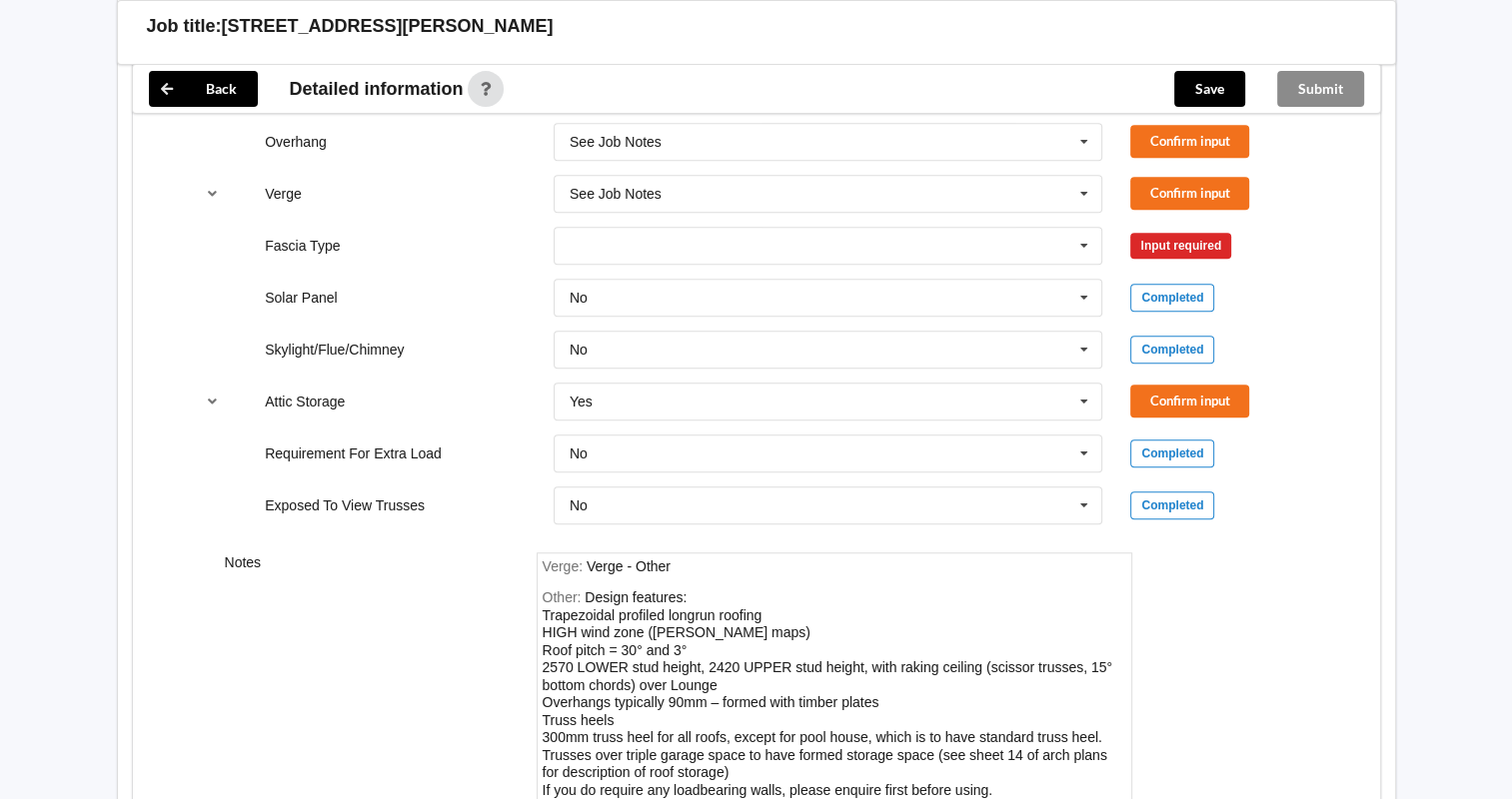 scroll, scrollTop: 1290, scrollLeft: 0, axis: vertical 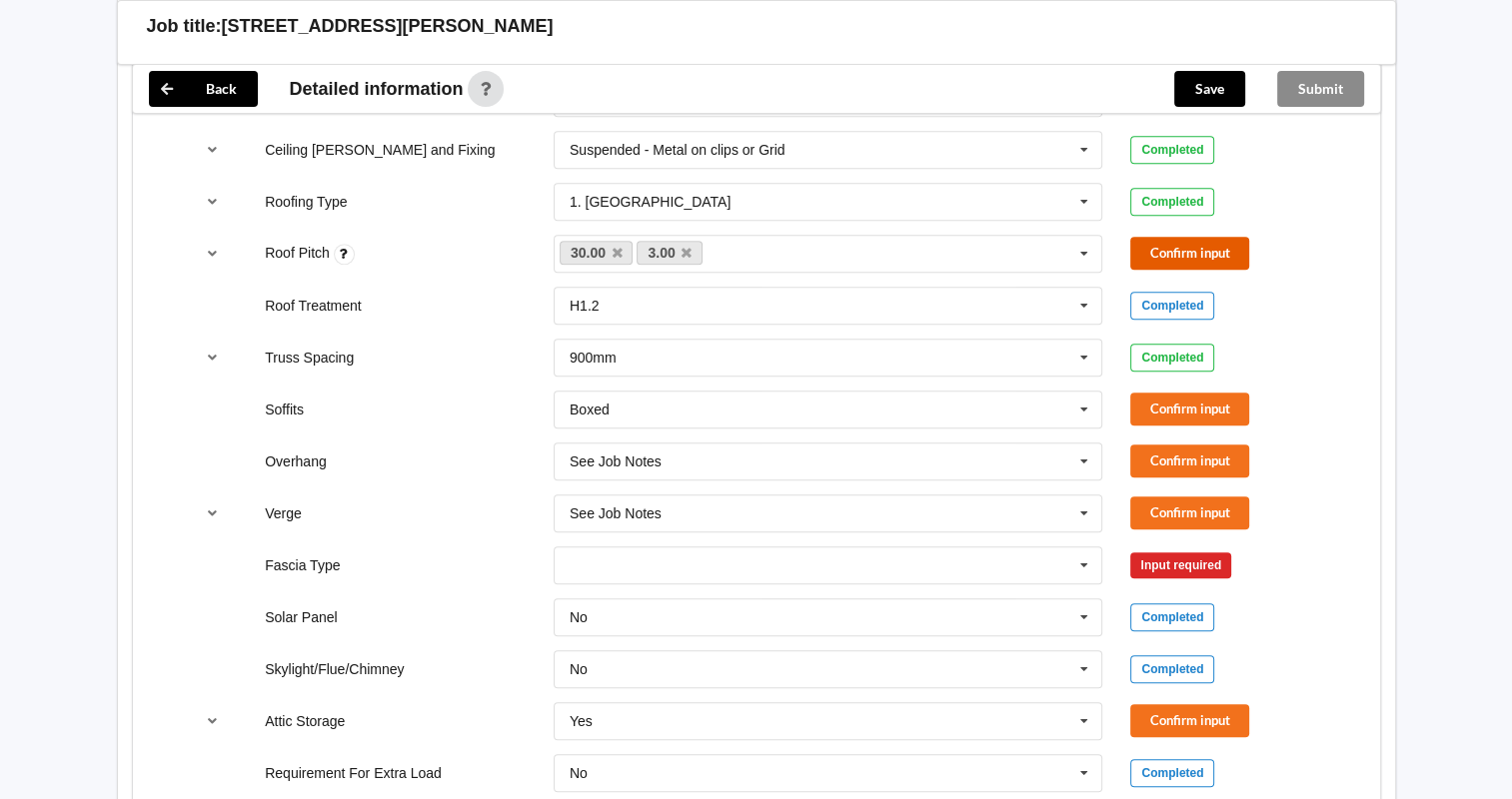 click on "Confirm input" at bounding box center (1189, 253) 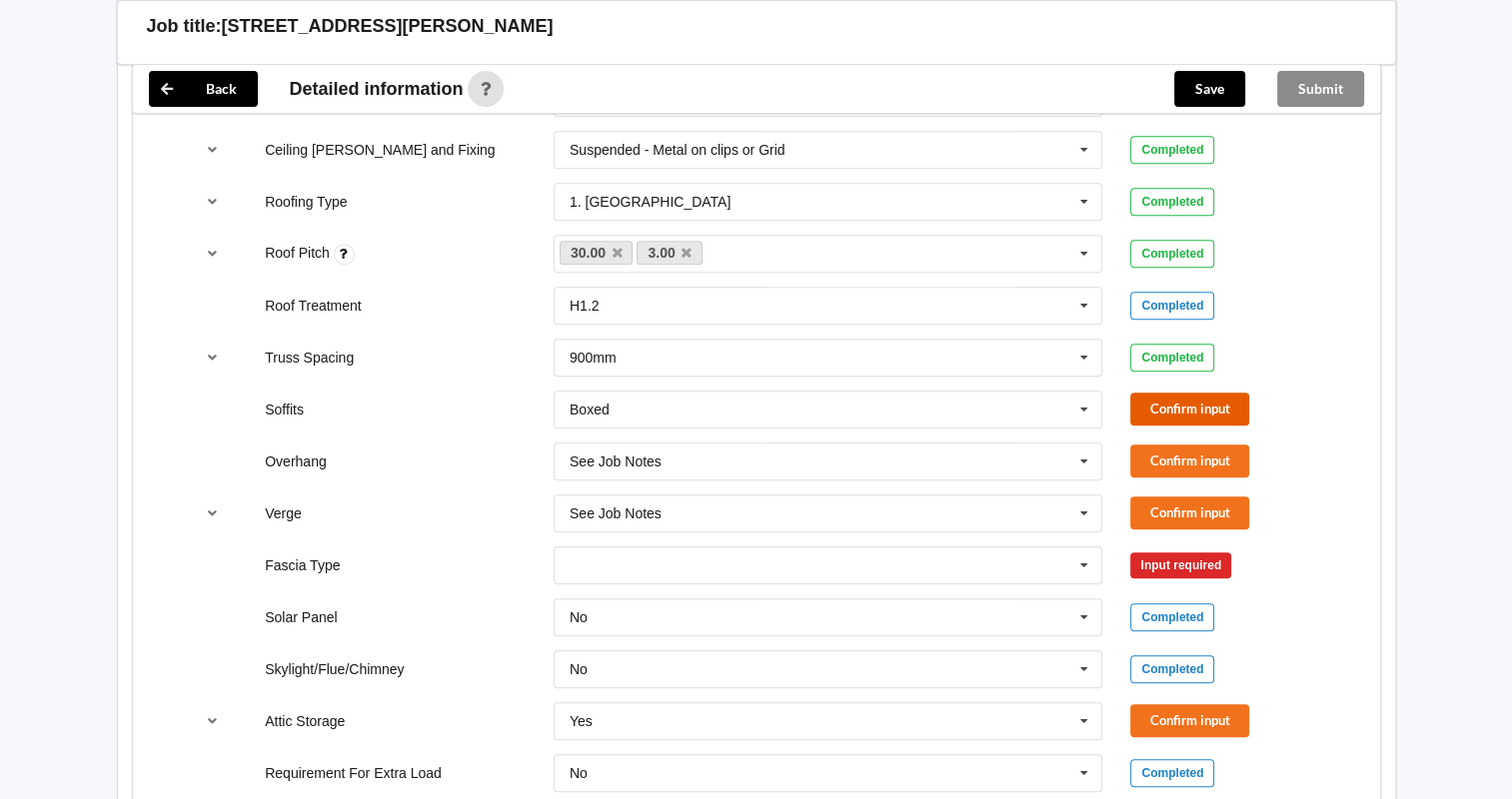 click on "Confirm input" at bounding box center (1189, 408) 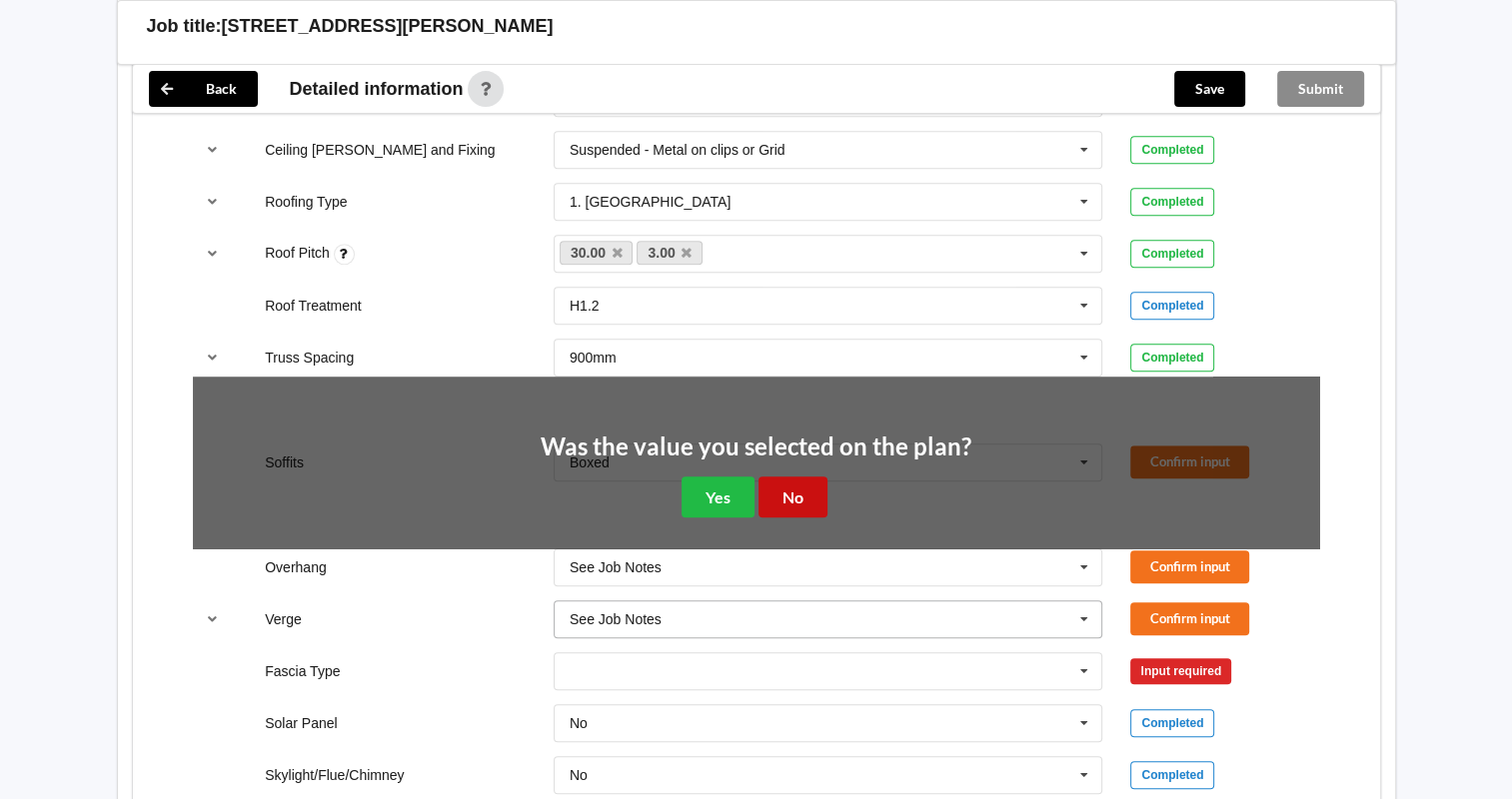 click on "No" at bounding box center [792, 496] 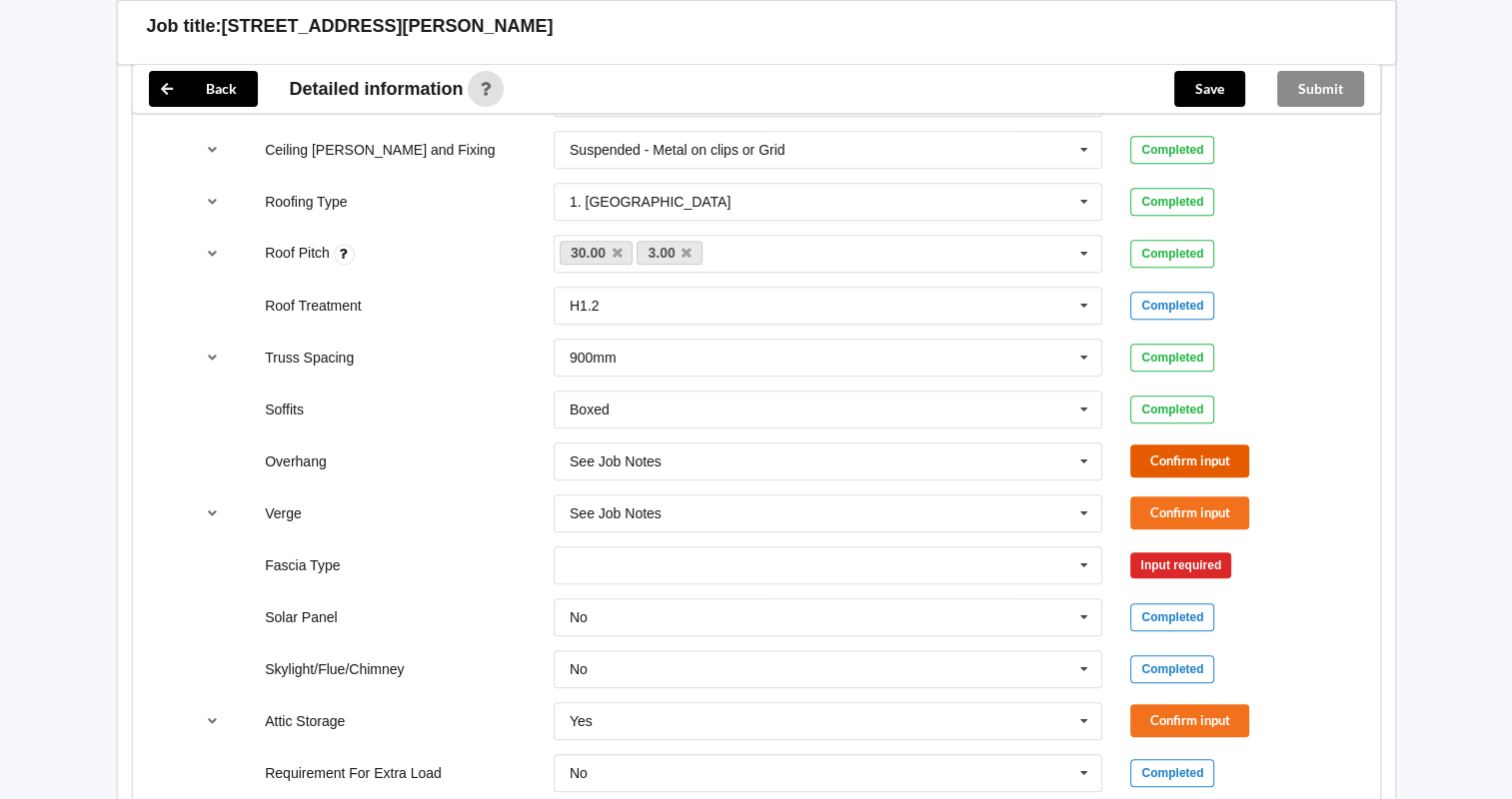 click on "Confirm input" at bounding box center (1189, 460) 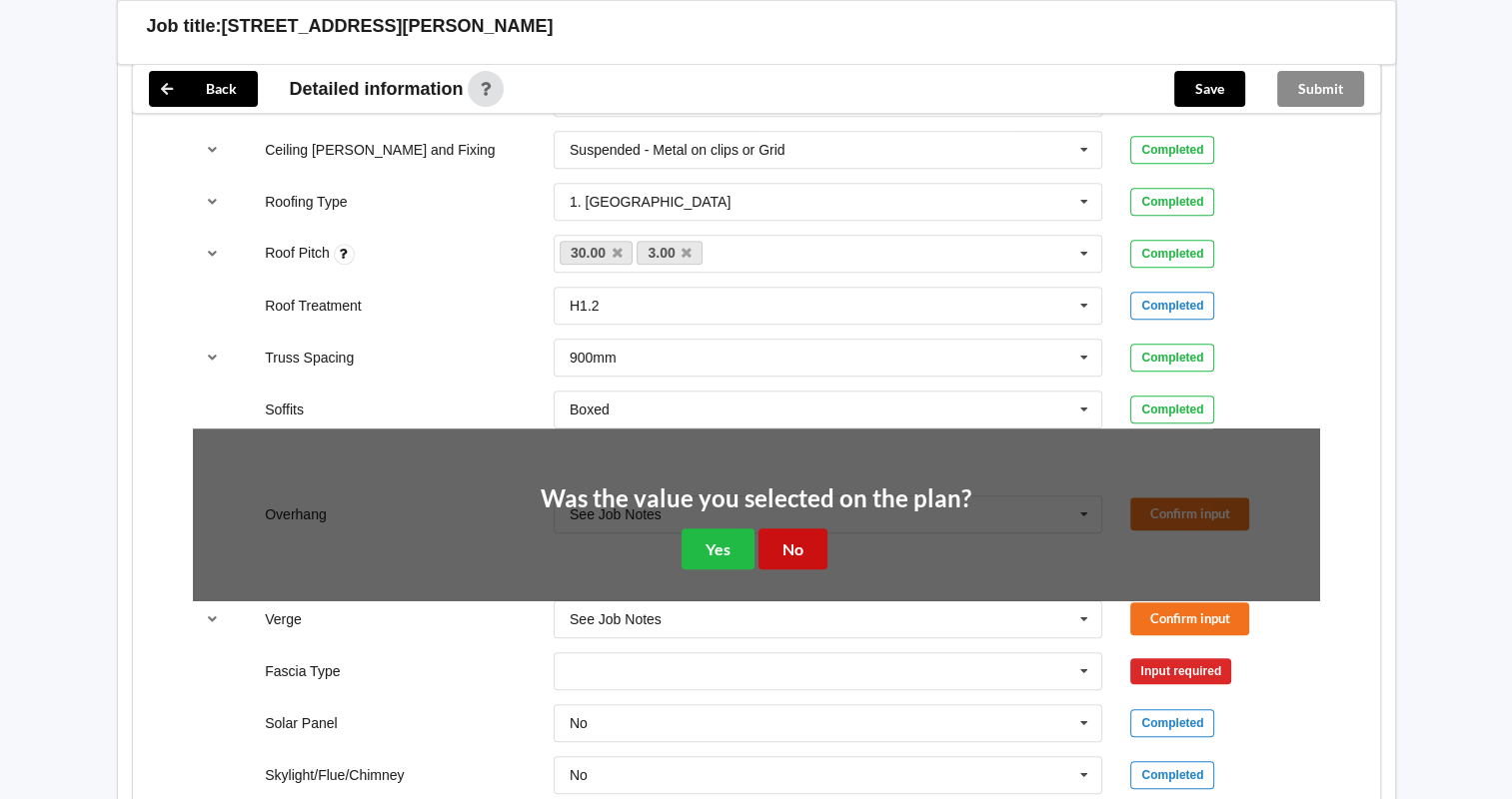 drag, startPoint x: 807, startPoint y: 541, endPoint x: 823, endPoint y: 539, distance: 16.124515 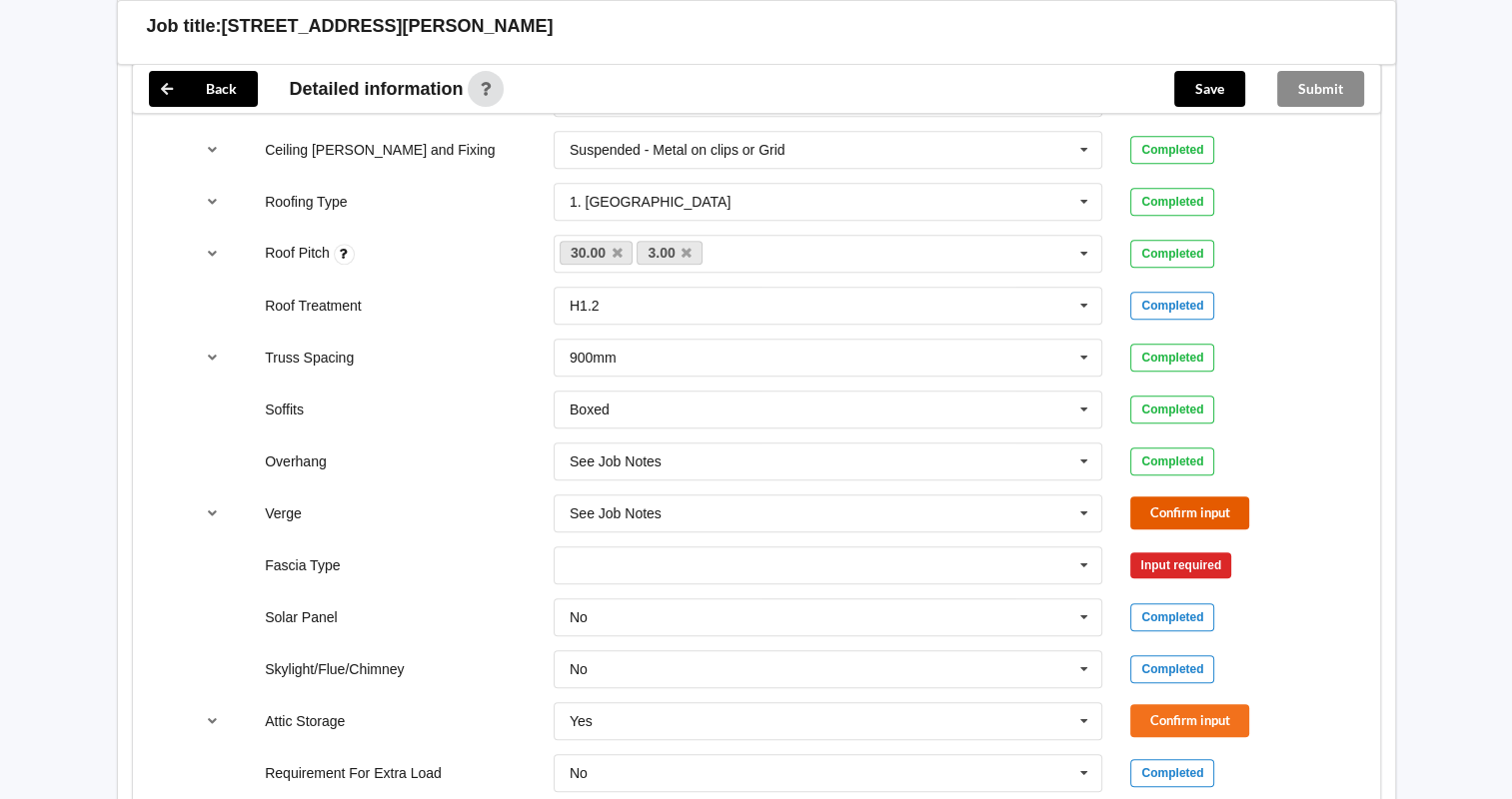 click on "Confirm input" at bounding box center (1189, 512) 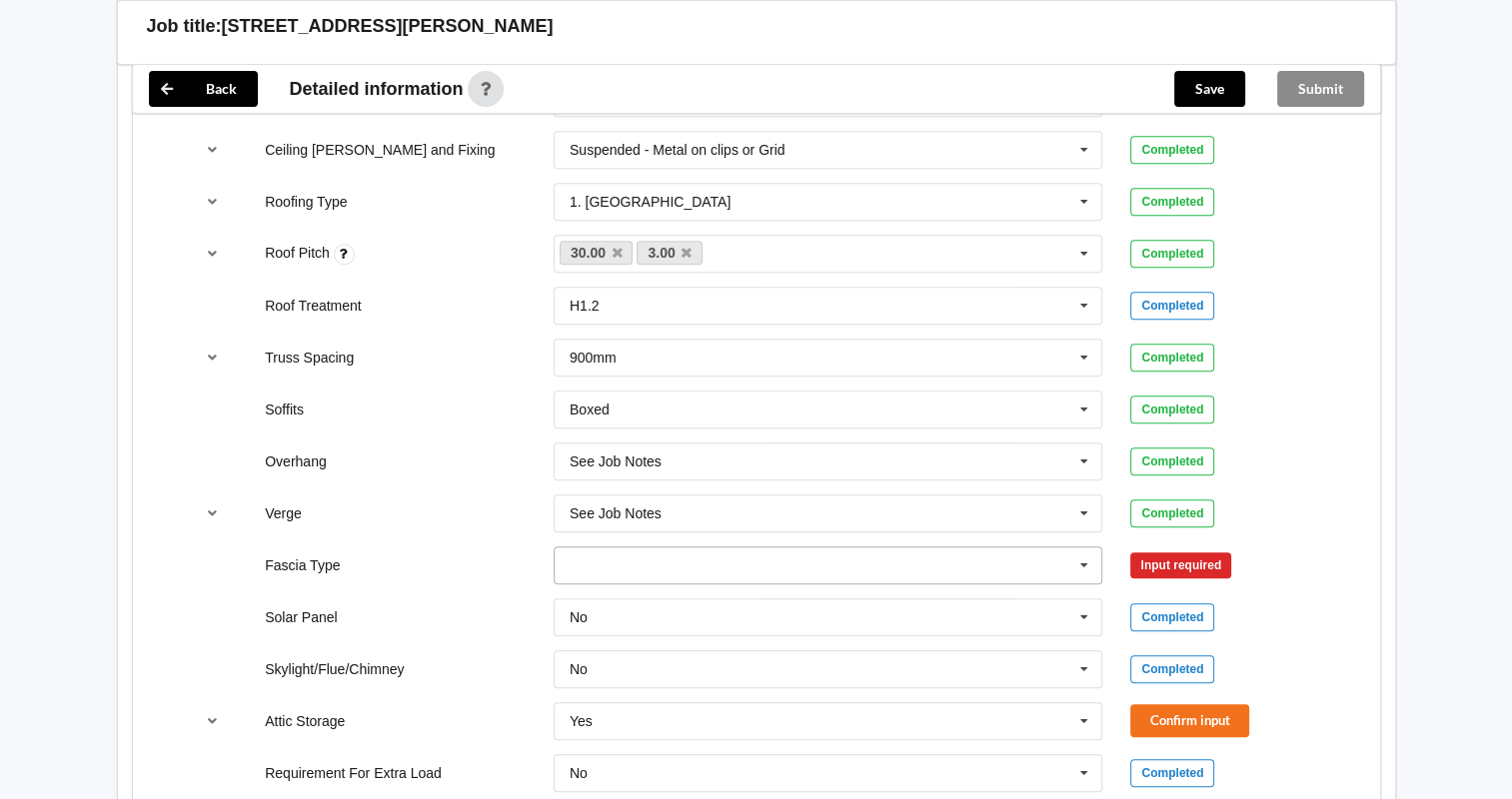 click at bounding box center (1084, 565) 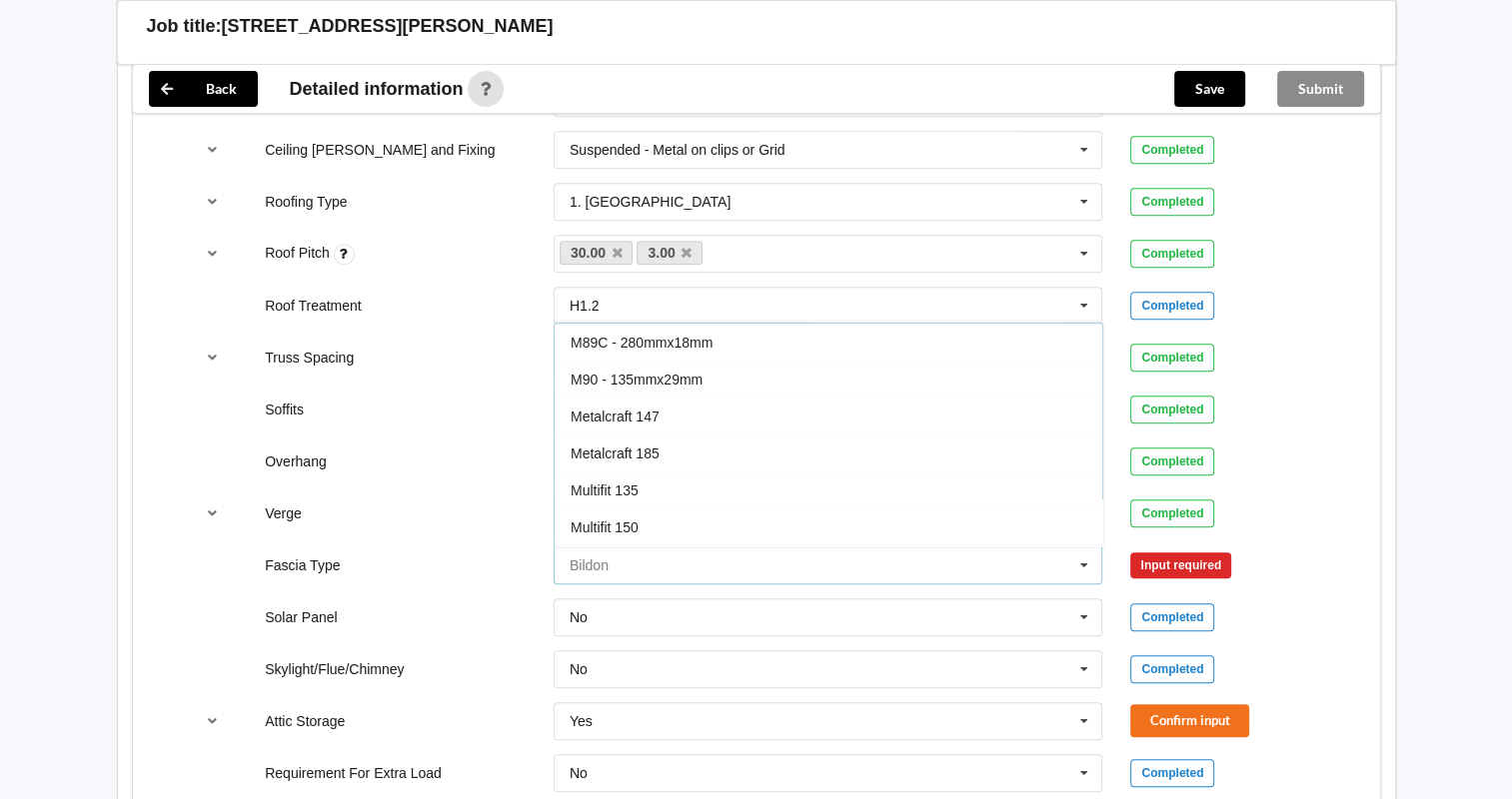 scroll, scrollTop: 658, scrollLeft: 0, axis: vertical 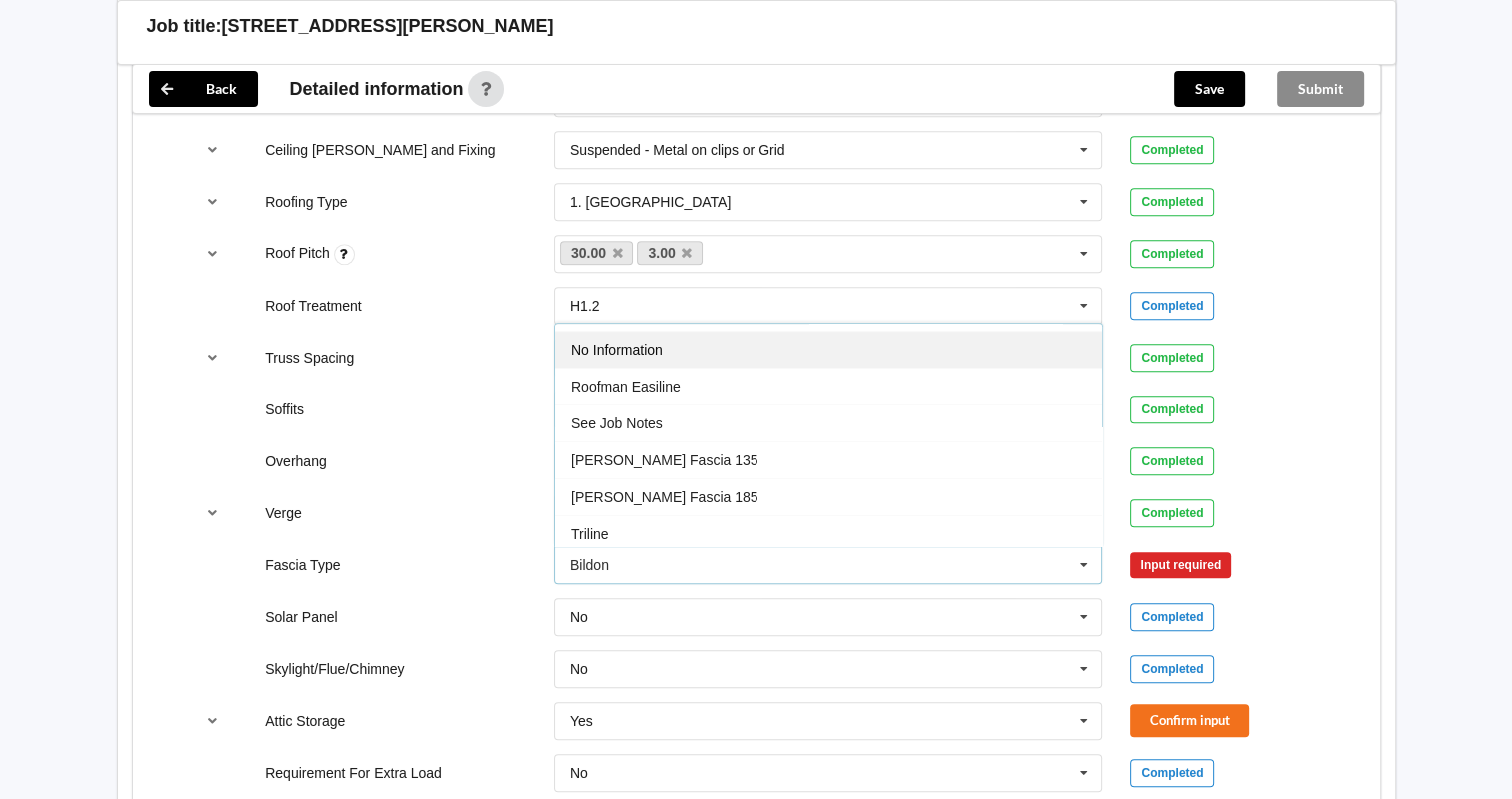 click on "No Information" at bounding box center (828, 349) 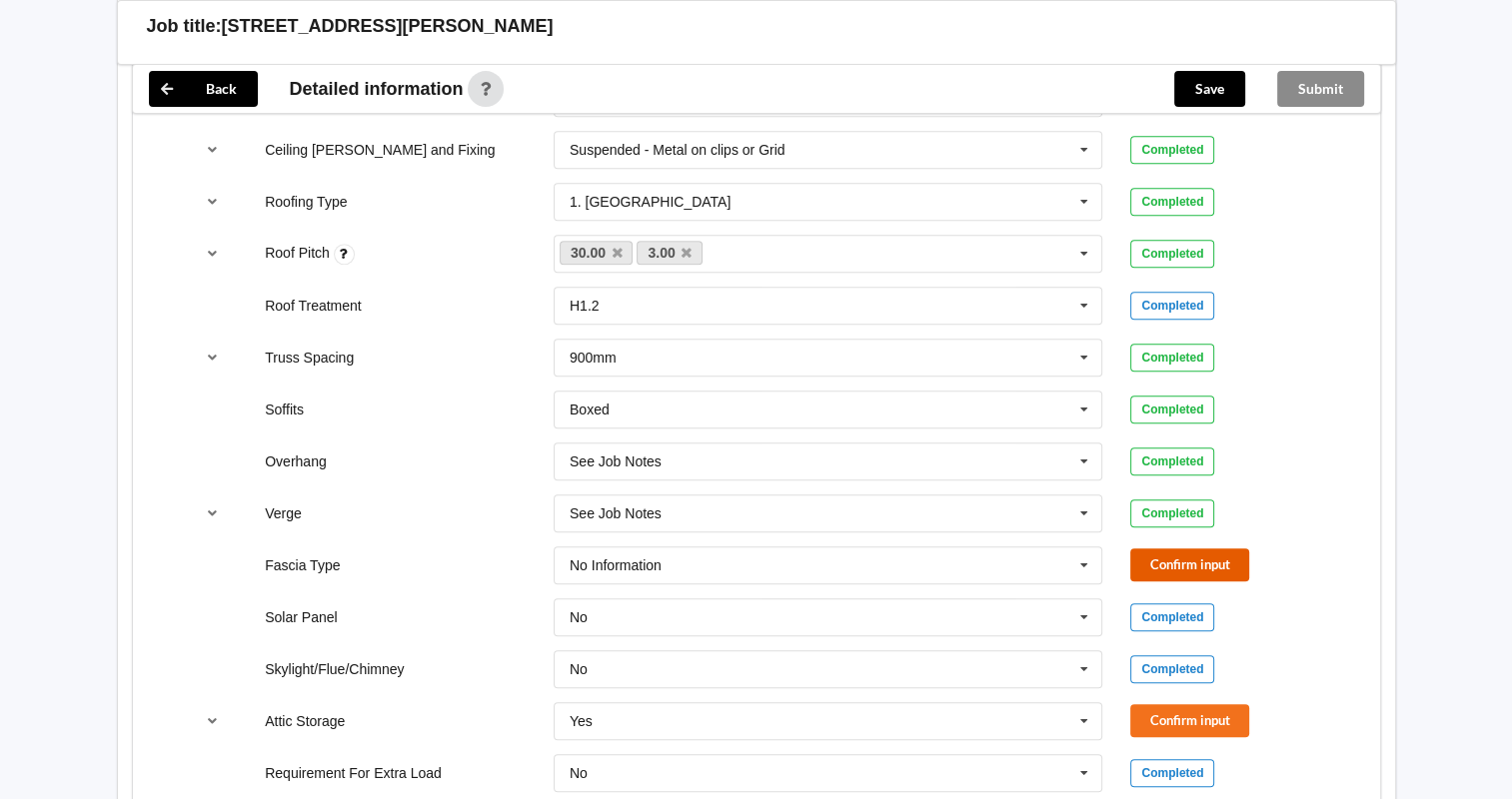 click on "Confirm input" at bounding box center (1189, 564) 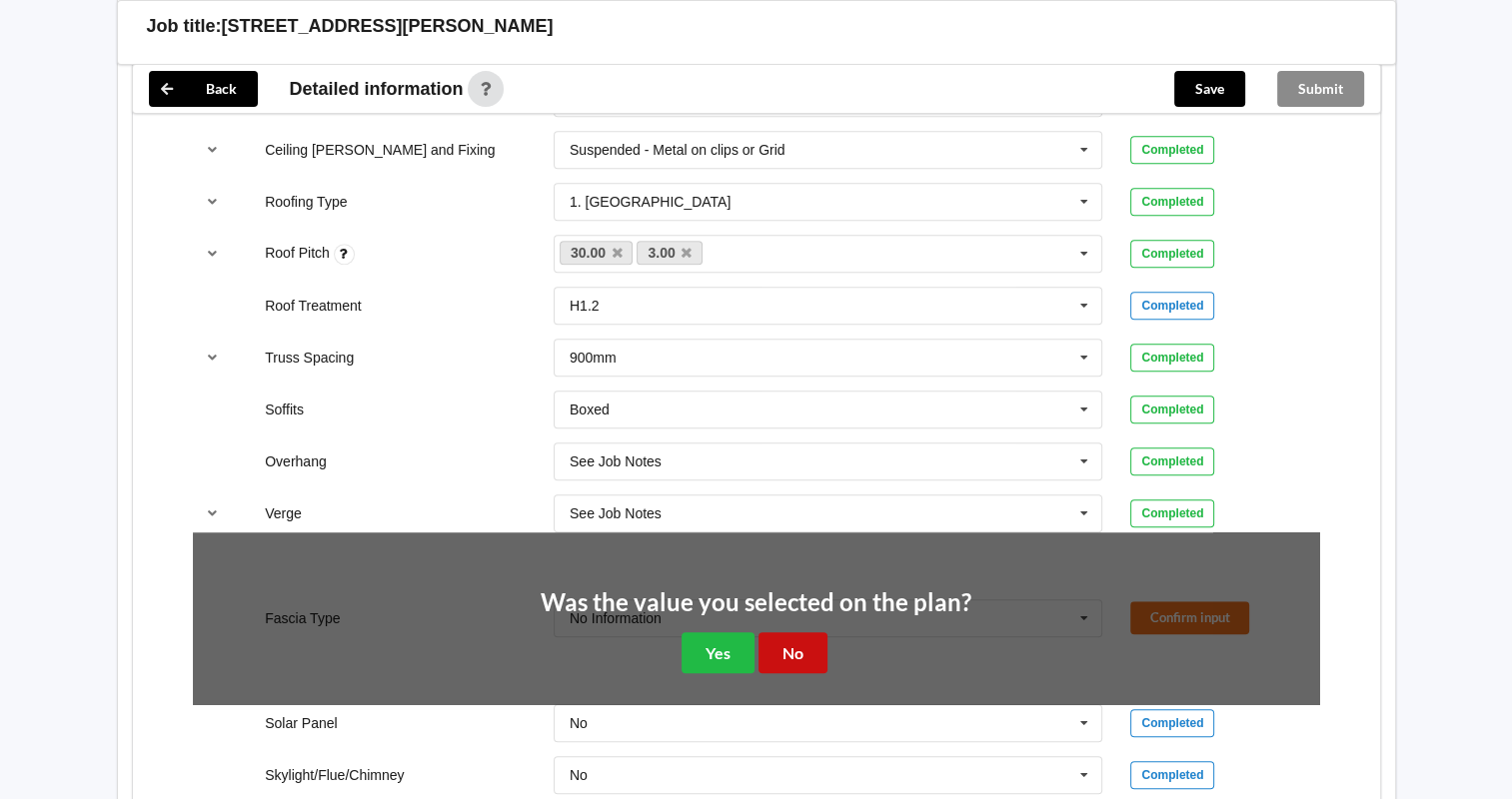 click on "No" at bounding box center [792, 652] 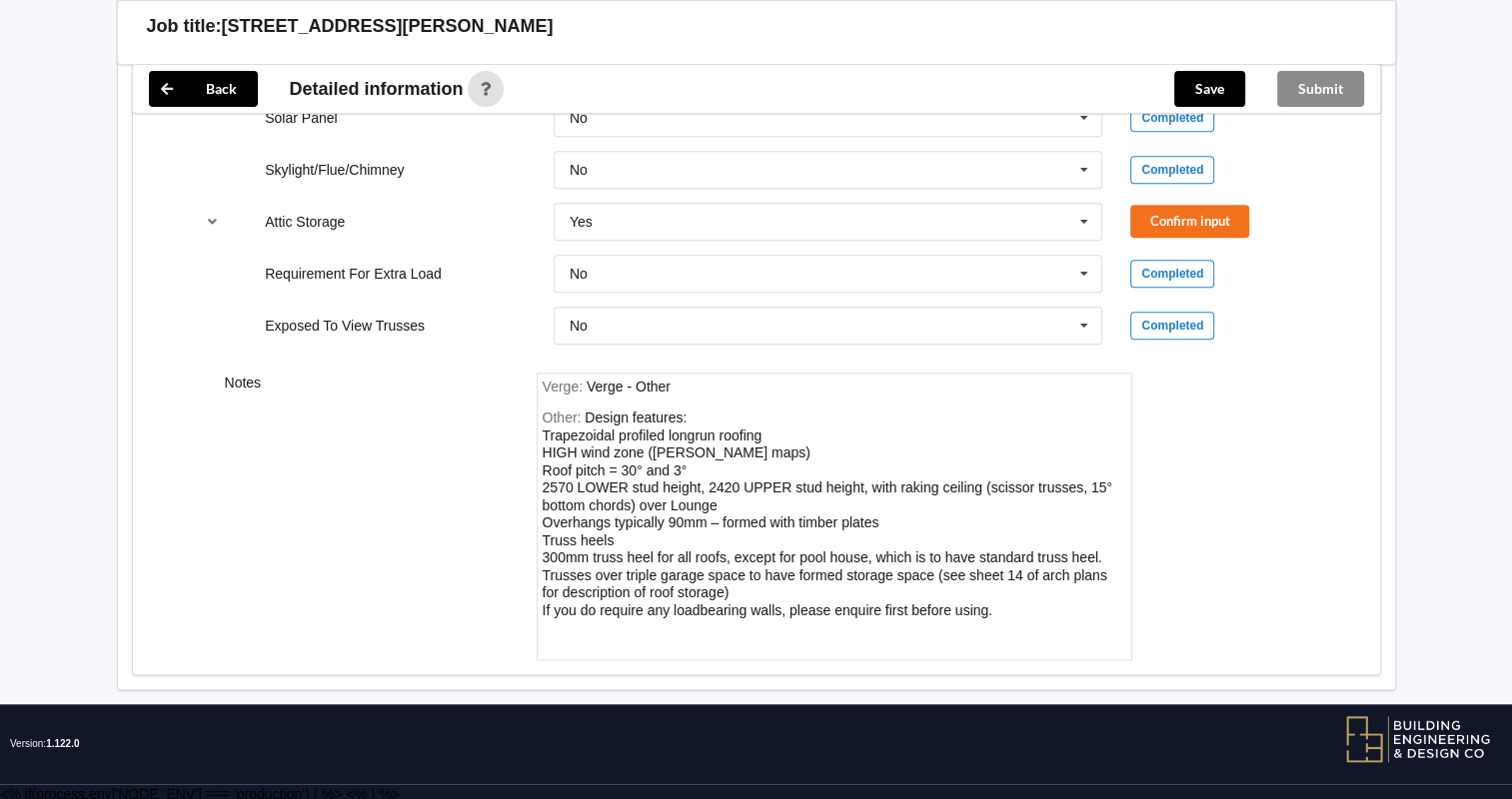 scroll, scrollTop: 1624, scrollLeft: 0, axis: vertical 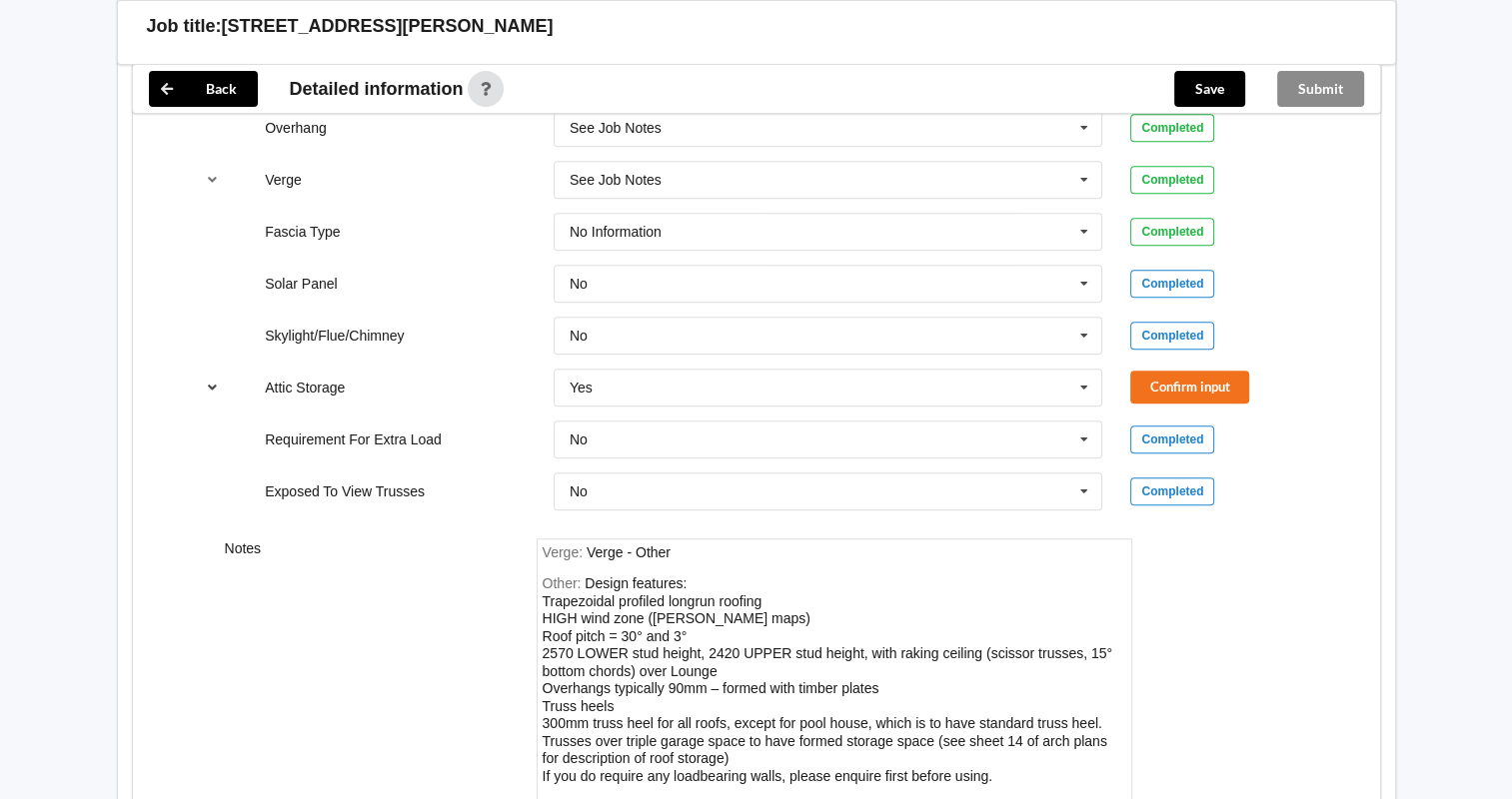 click at bounding box center (212, 387) 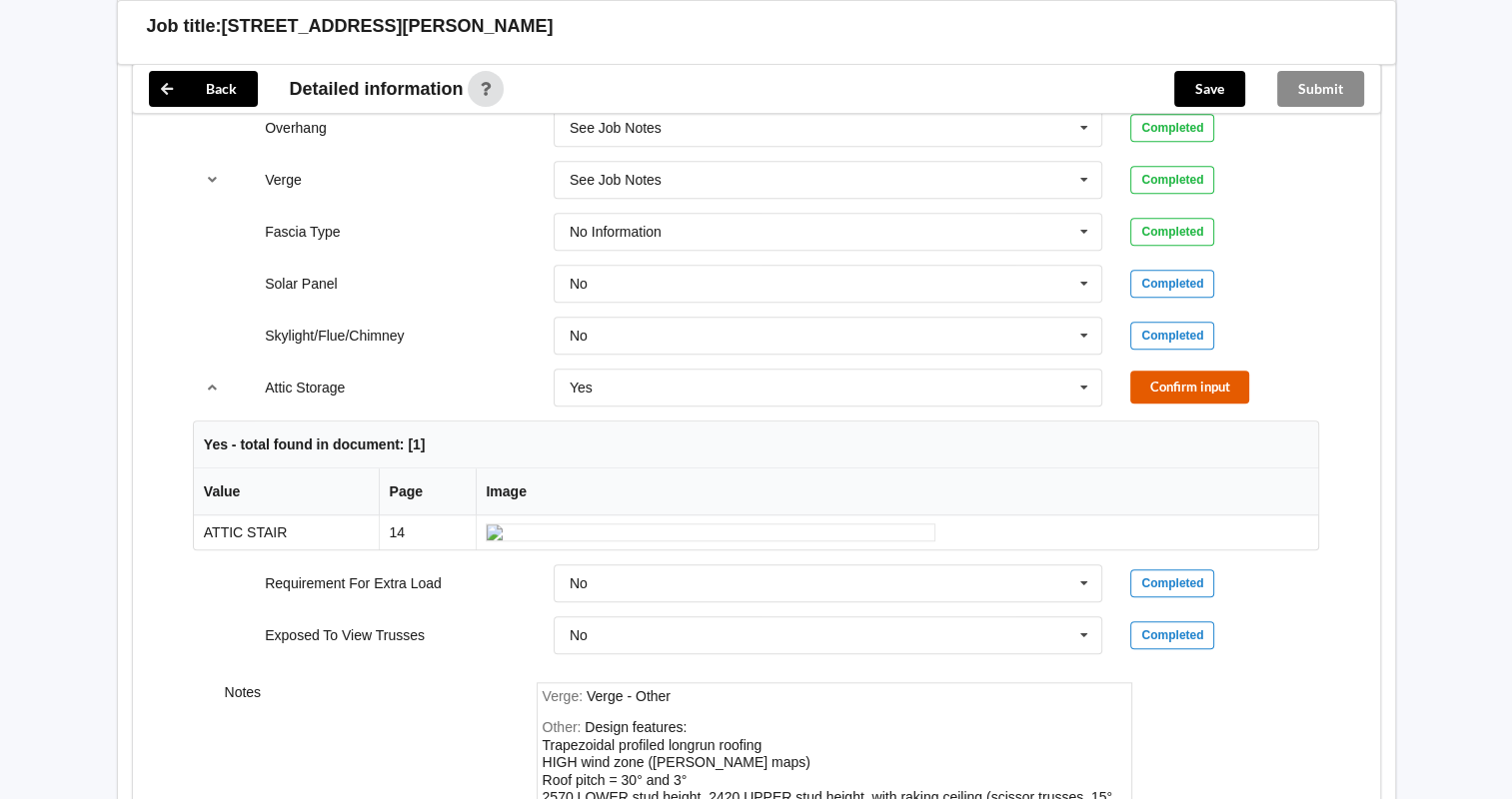 click on "Confirm input" at bounding box center (1189, 387) 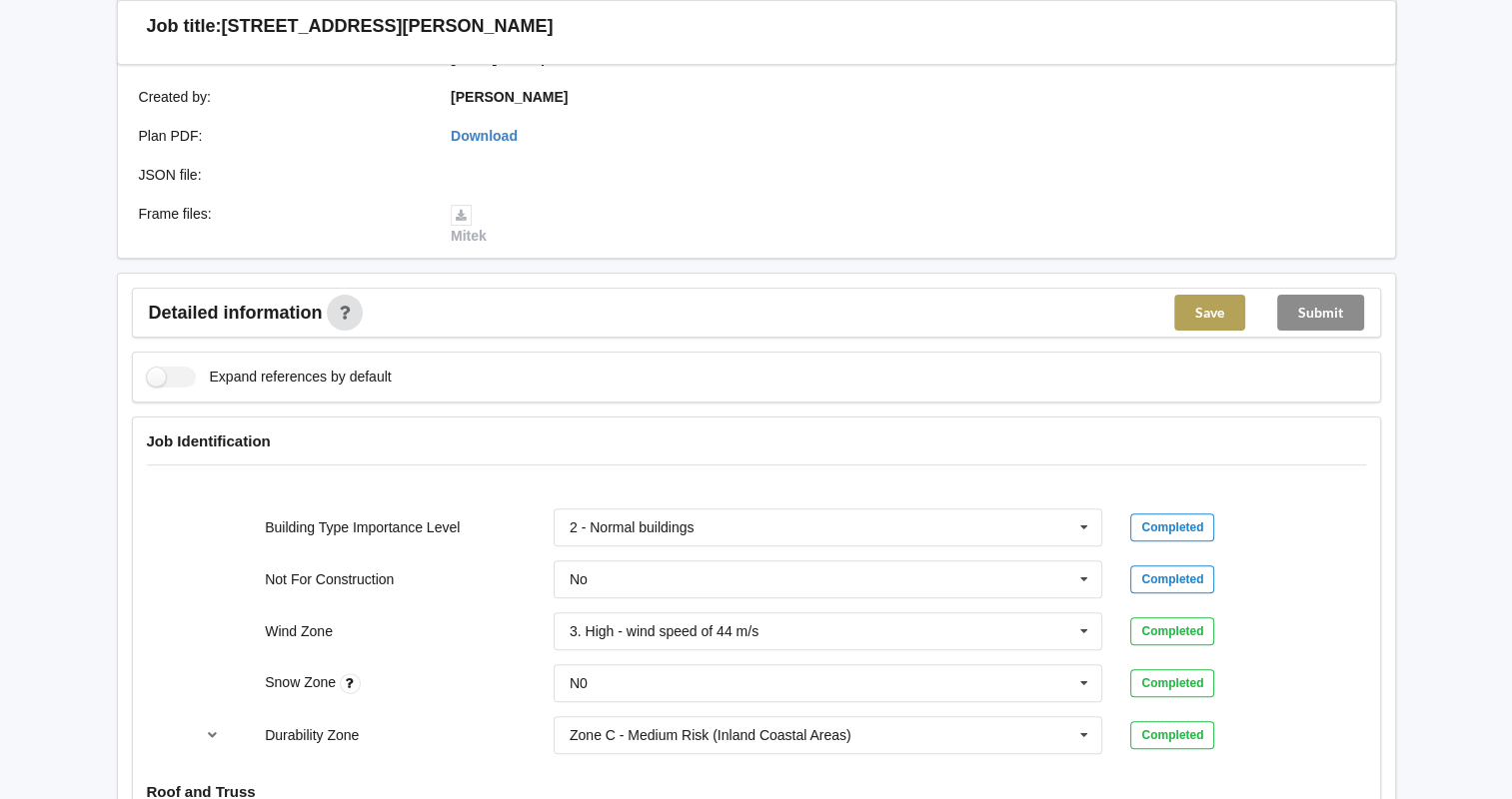 click on "Save" at bounding box center (1209, 313) 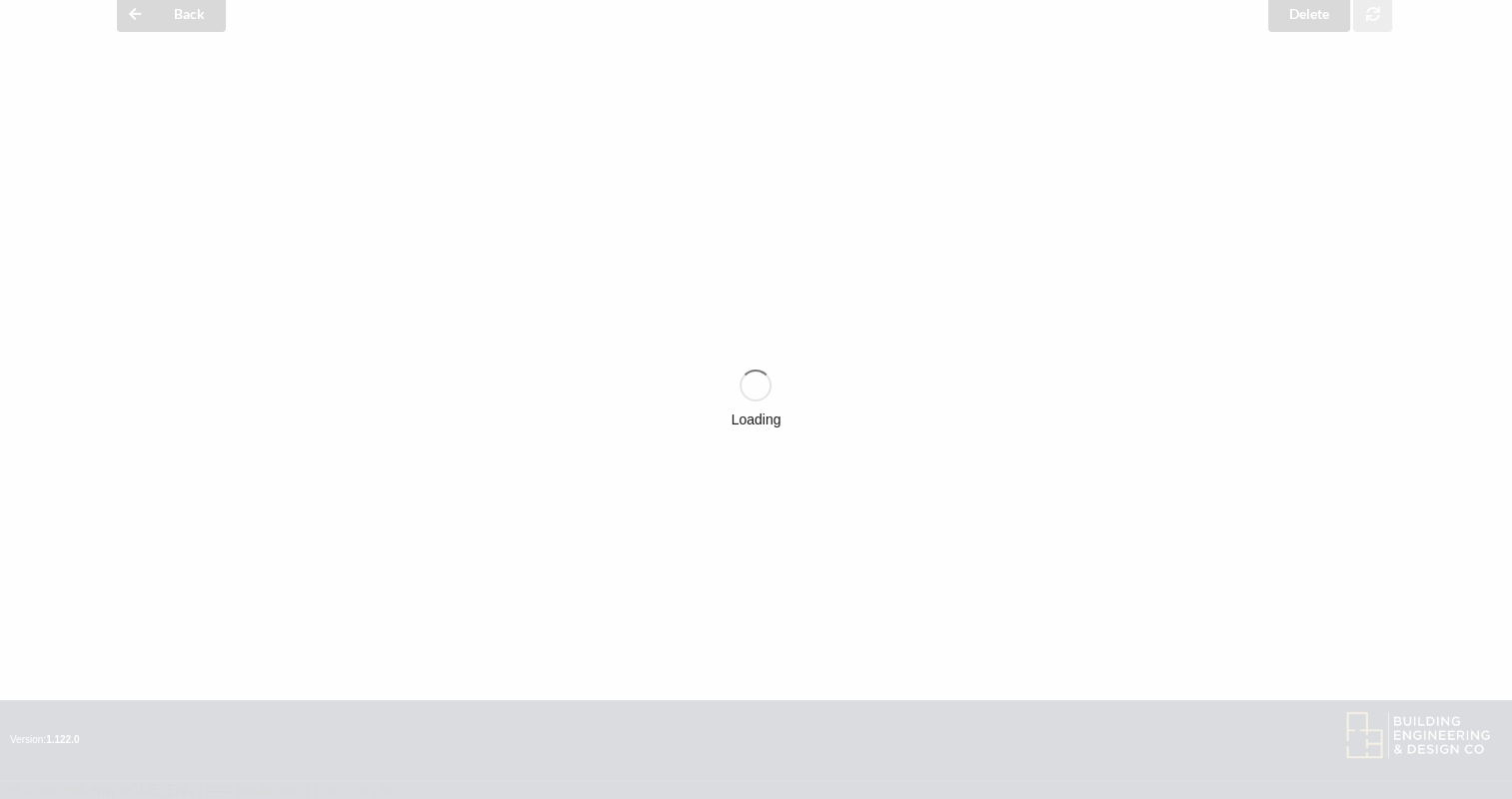 scroll, scrollTop: 458, scrollLeft: 0, axis: vertical 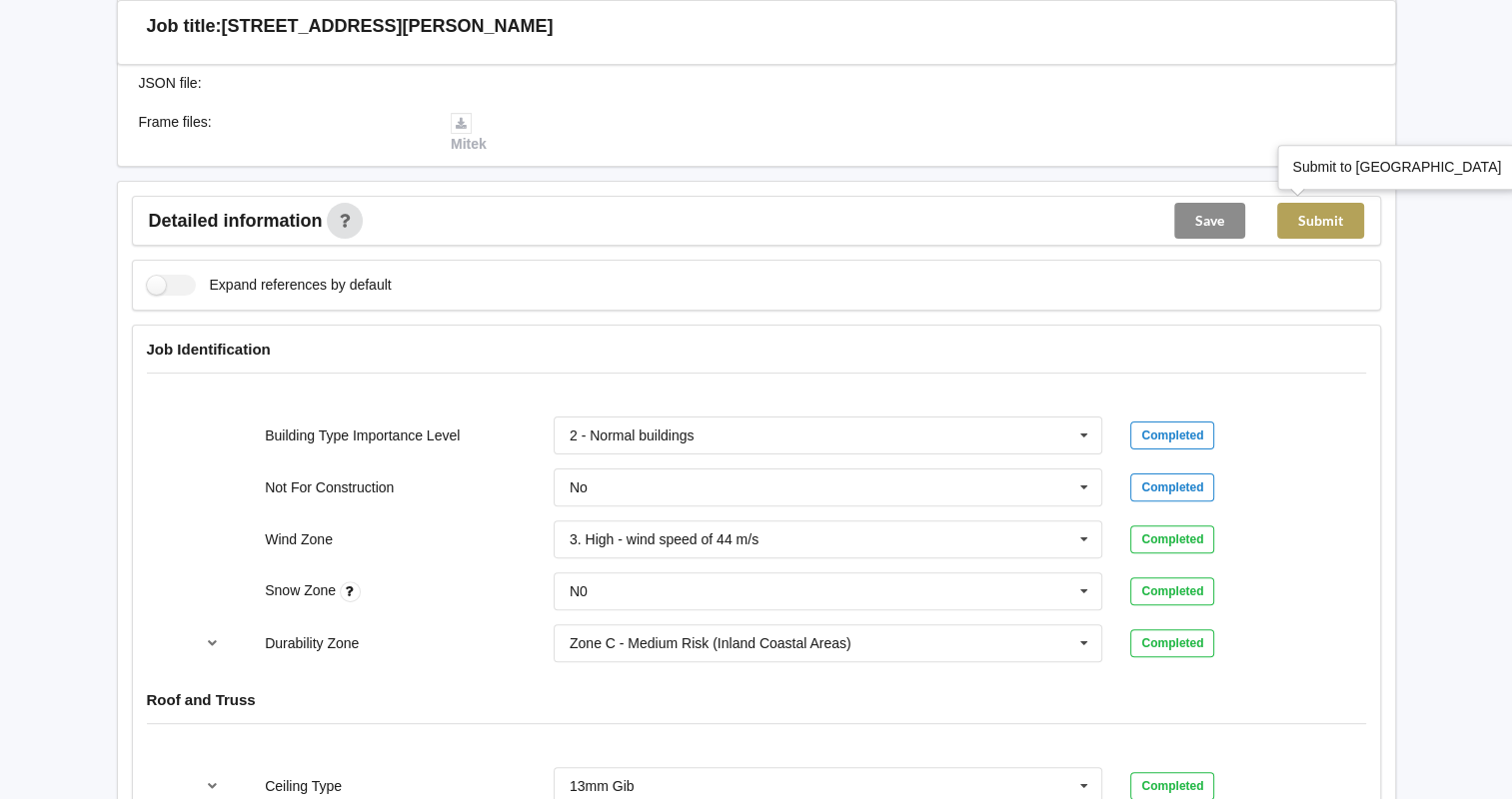 click on "Submit" at bounding box center (1320, 221) 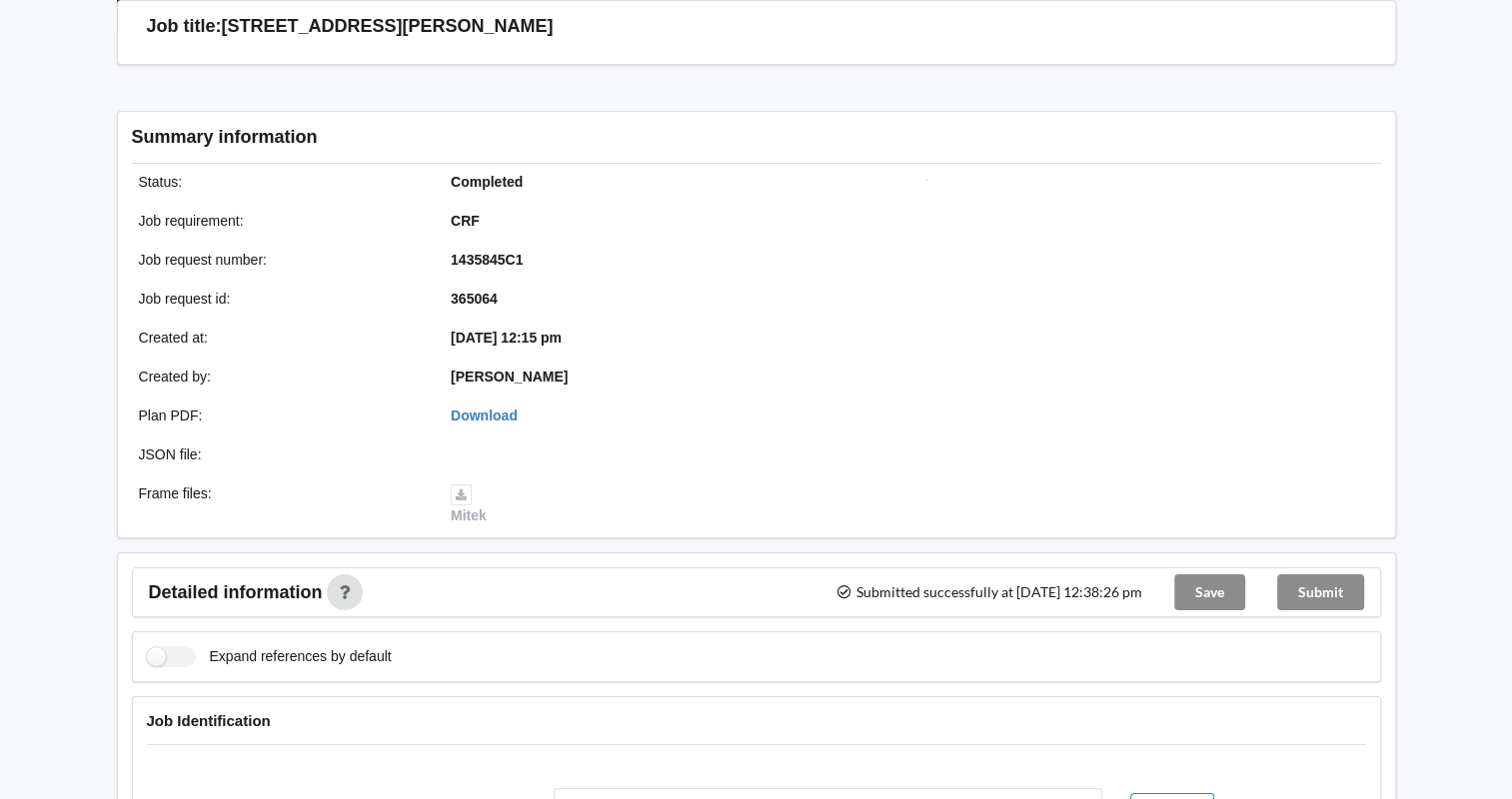 scroll, scrollTop: 458, scrollLeft: 0, axis: vertical 